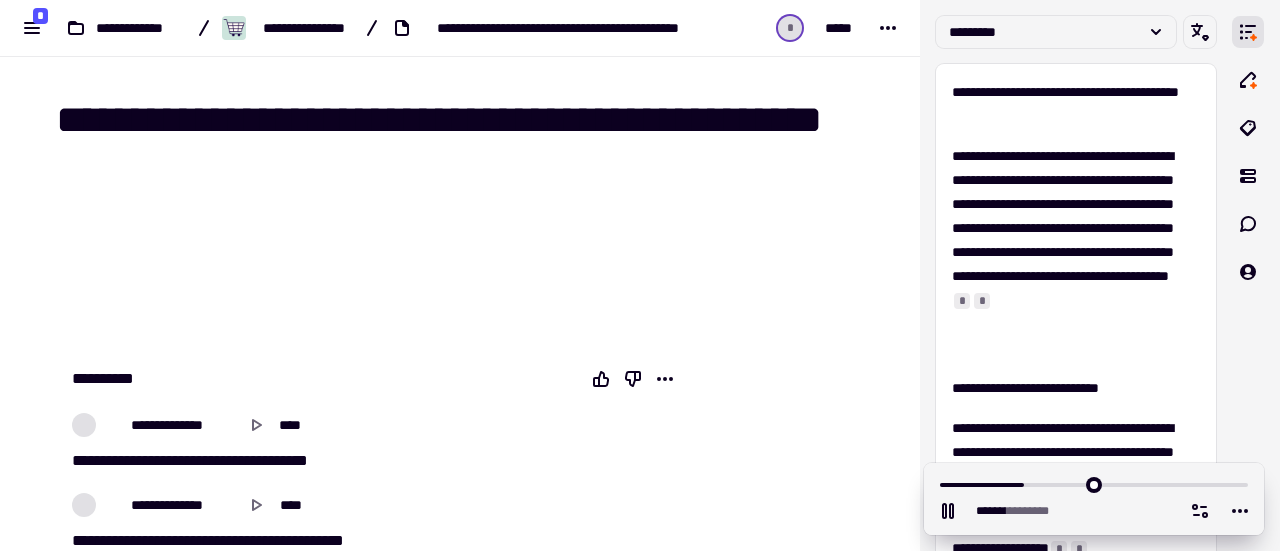 scroll, scrollTop: 0, scrollLeft: 0, axis: both 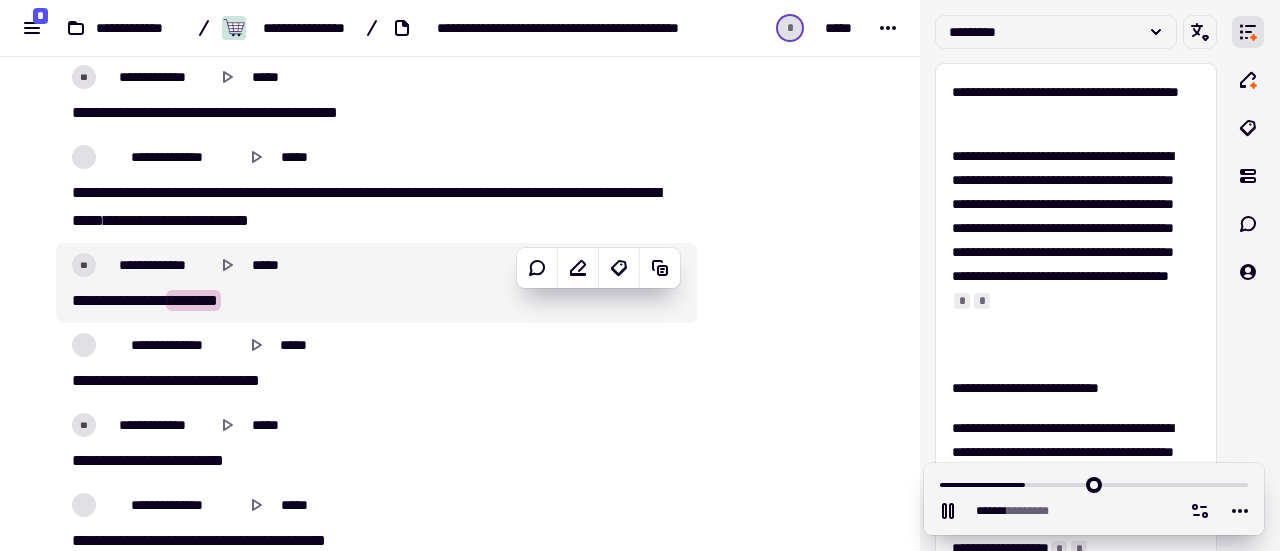 click on "[FIRST] [LAST]" at bounding box center [370, 301] 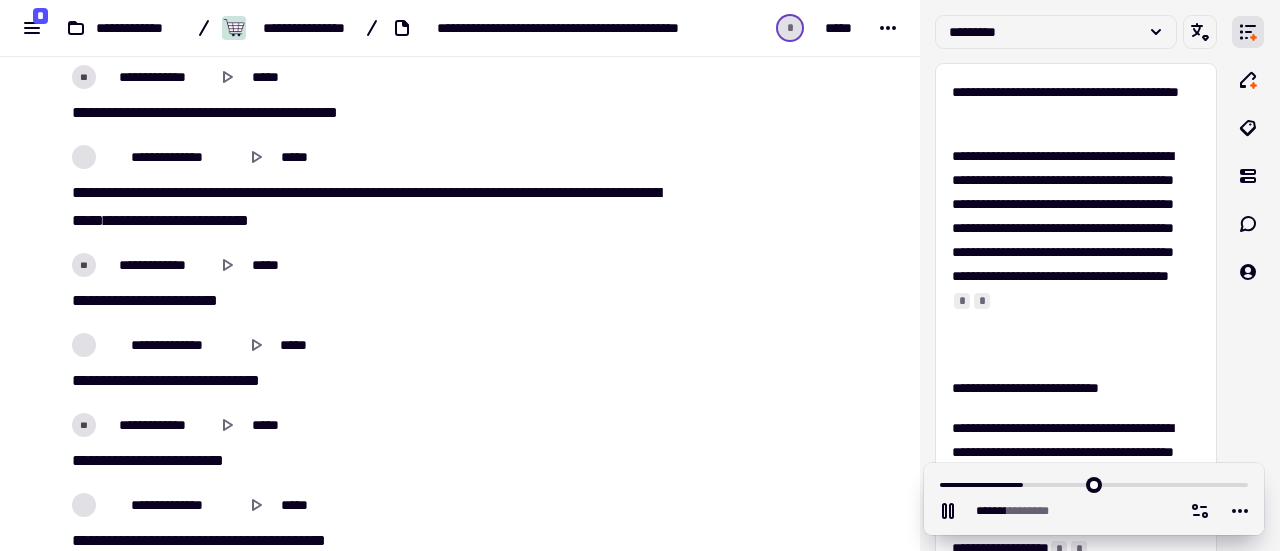 click on "******" at bounding box center (109, 300) 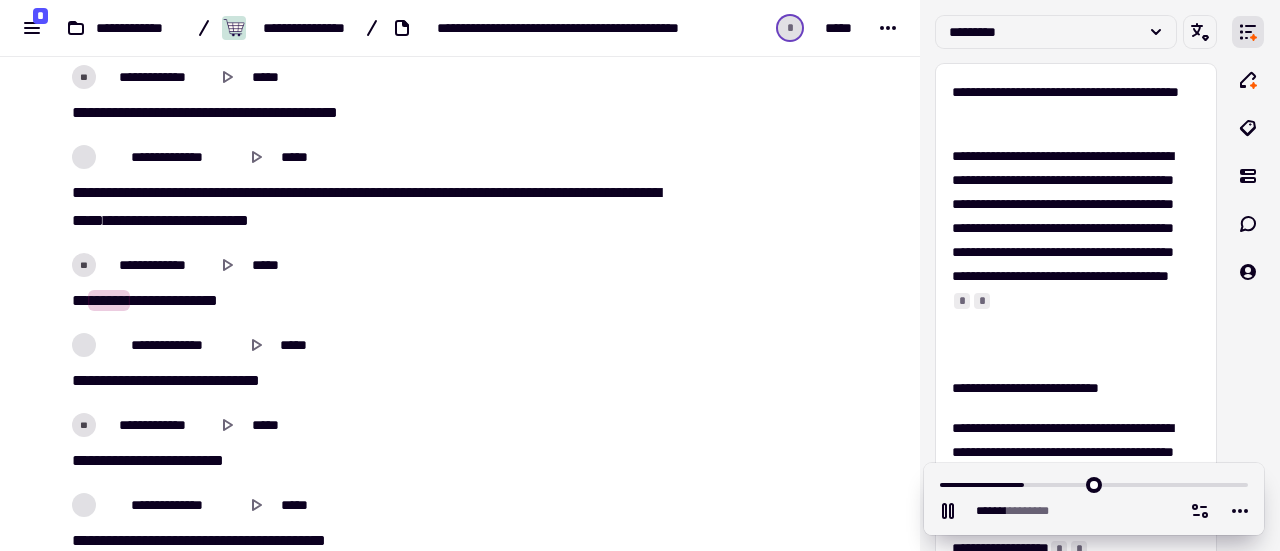 click on "**" at bounding box center (78, 300) 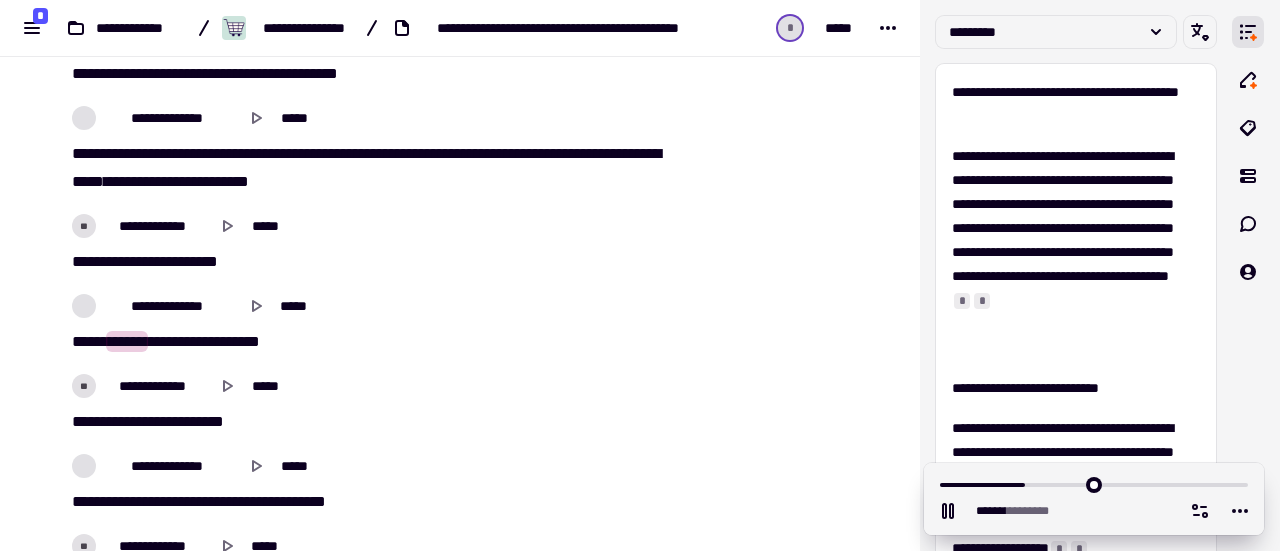 scroll, scrollTop: 8088, scrollLeft: 0, axis: vertical 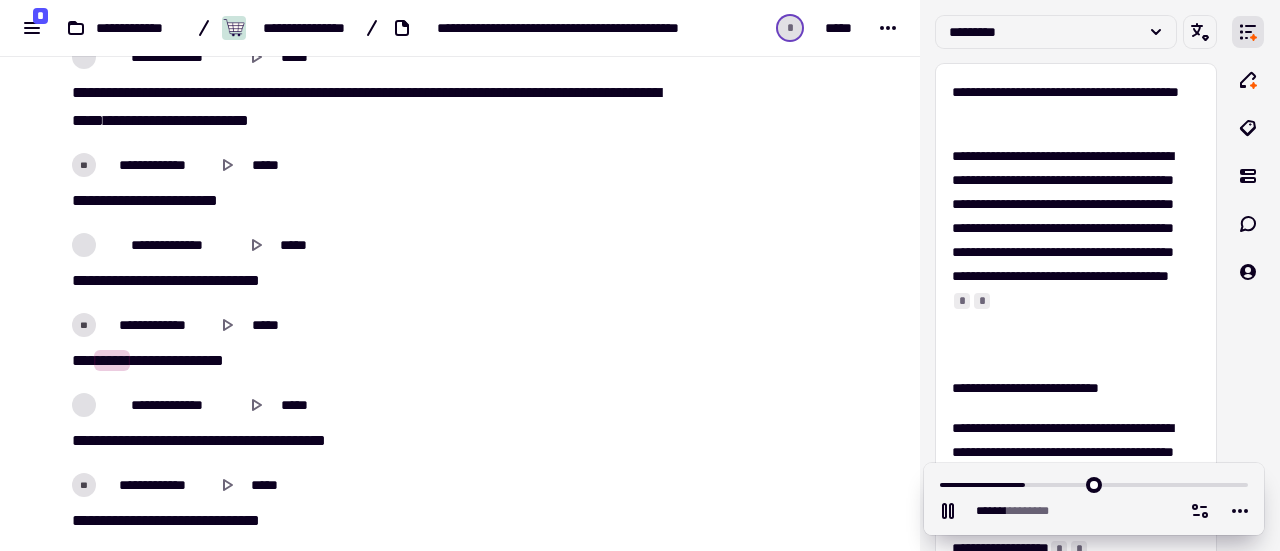 click on "***" at bounding box center (81, 360) 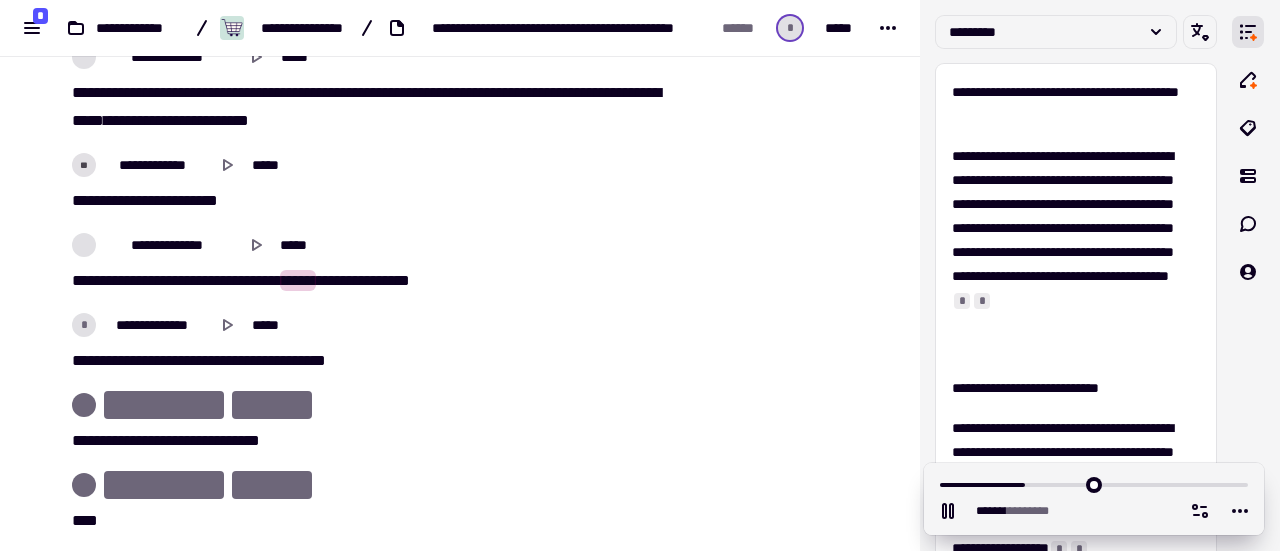 type on "*******" 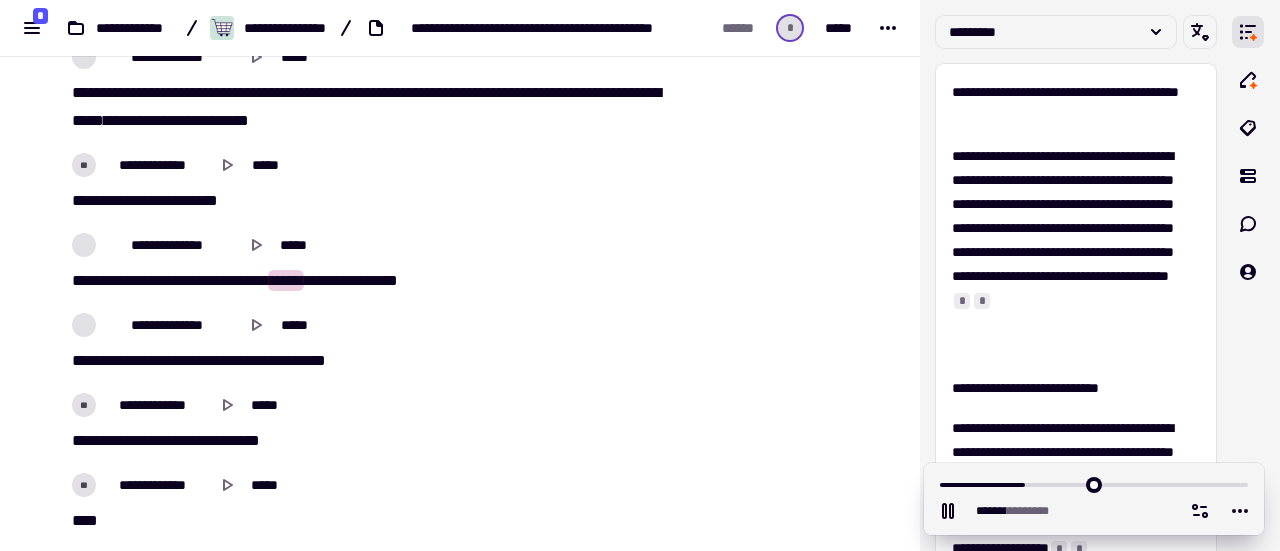 type 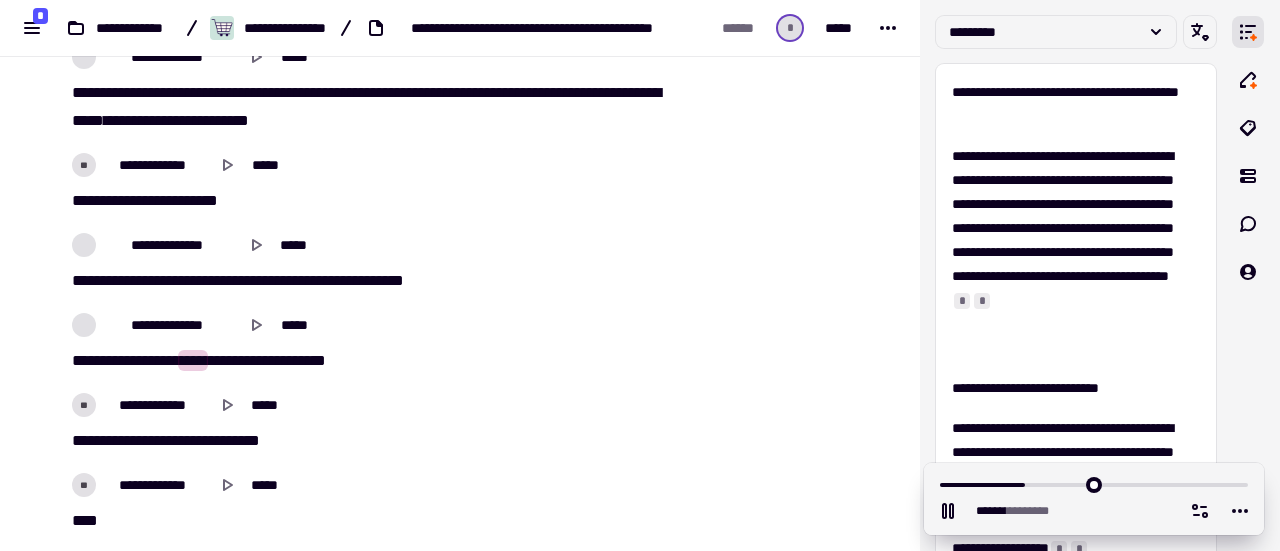 scroll, scrollTop: 8188, scrollLeft: 0, axis: vertical 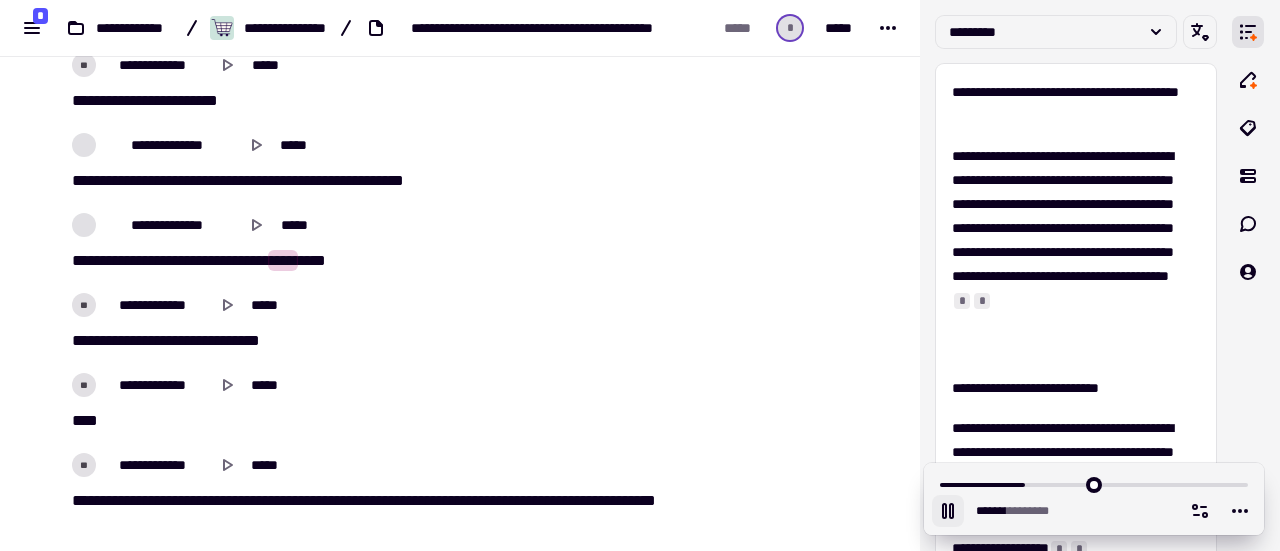 click 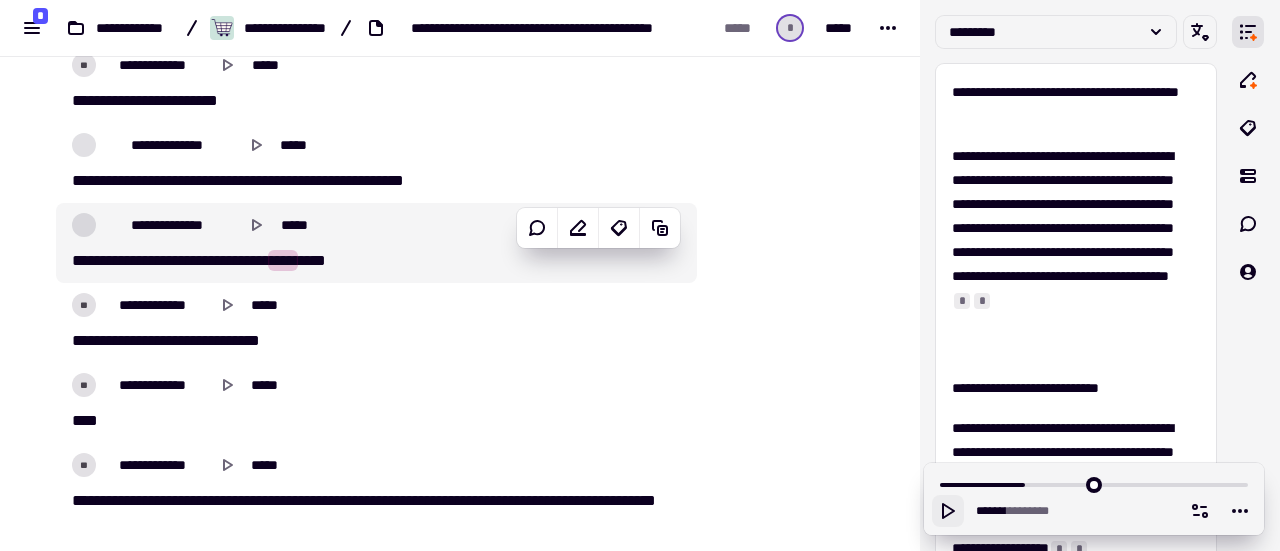 click on "[FIRST] [LAST] [FIRST] [LAST] [FIRST] [LAST]" at bounding box center [370, 261] 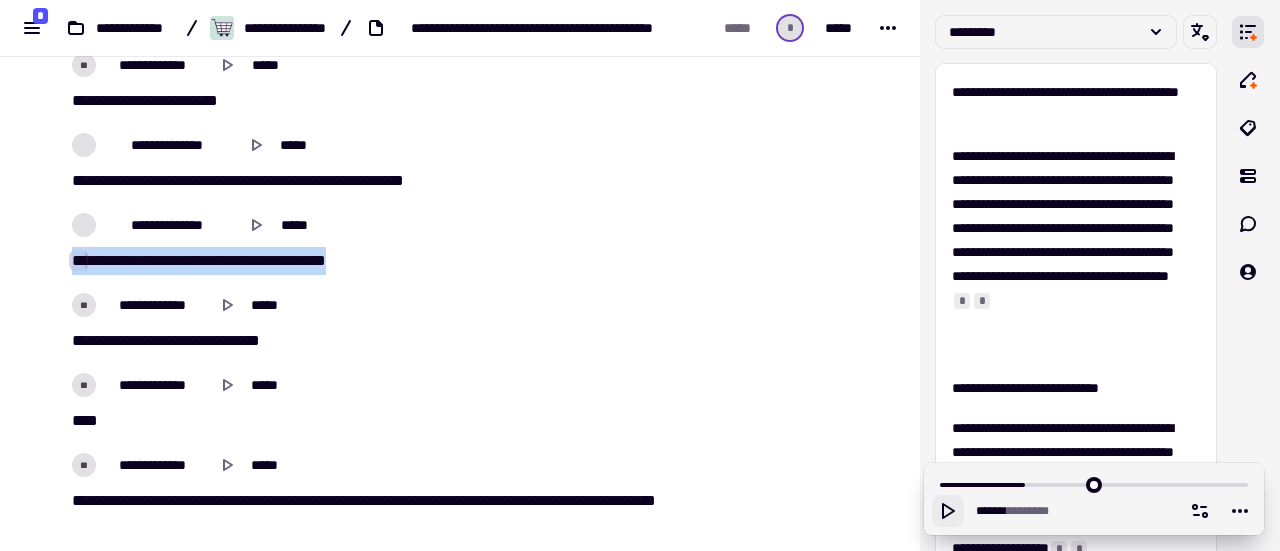 drag, startPoint x: 56, startPoint y: 260, endPoint x: 378, endPoint y: 267, distance: 322.07608 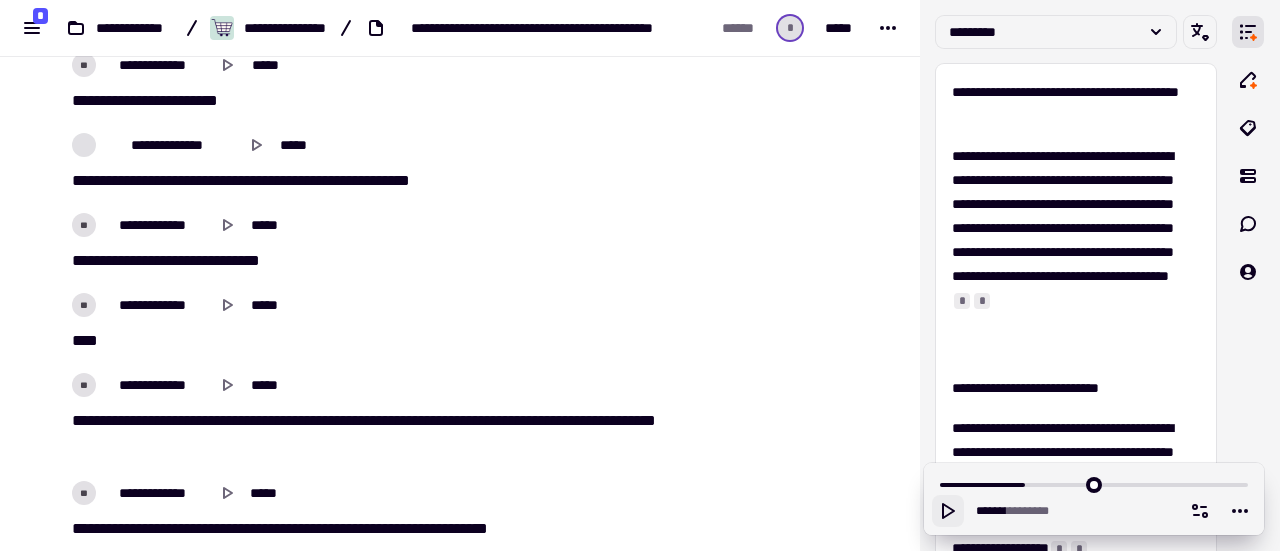 click 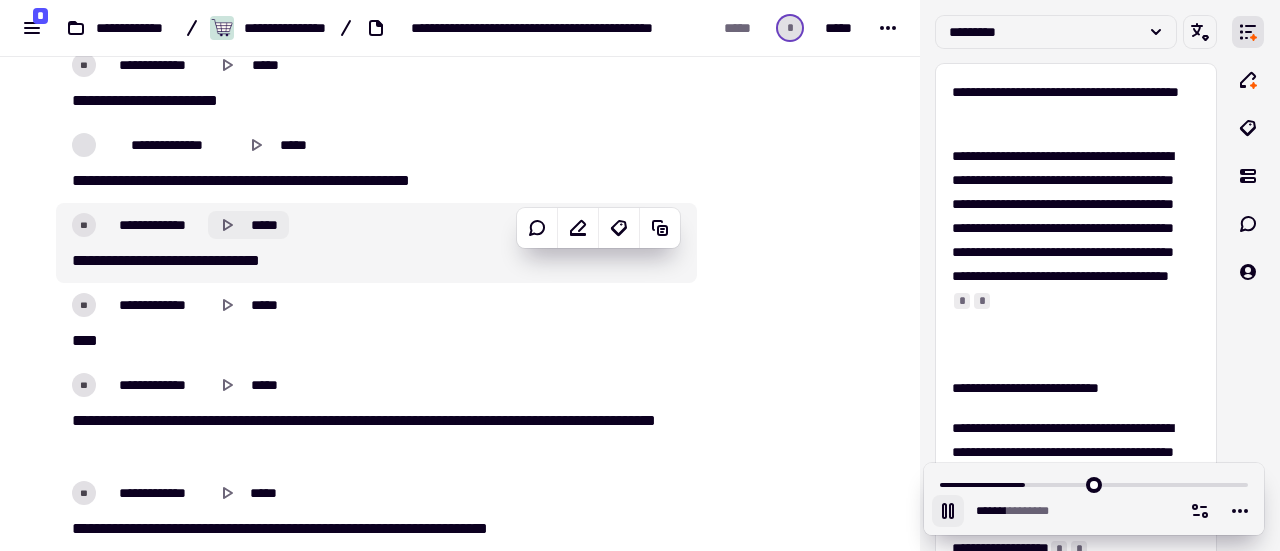 click 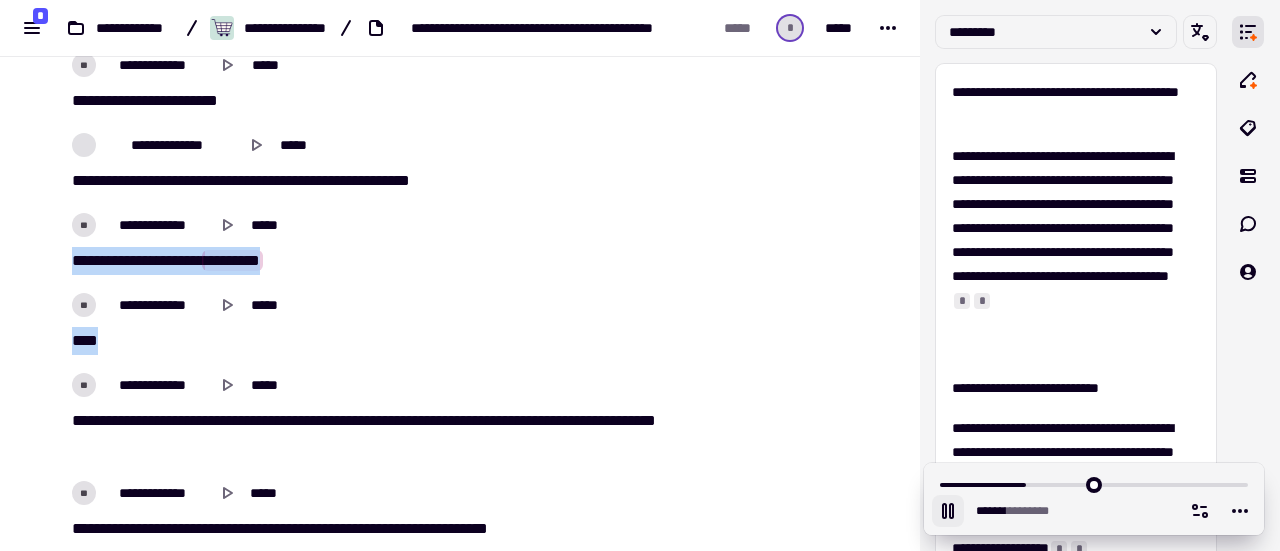 drag, startPoint x: 314, startPoint y: 349, endPoint x: 54, endPoint y: 252, distance: 277.50494 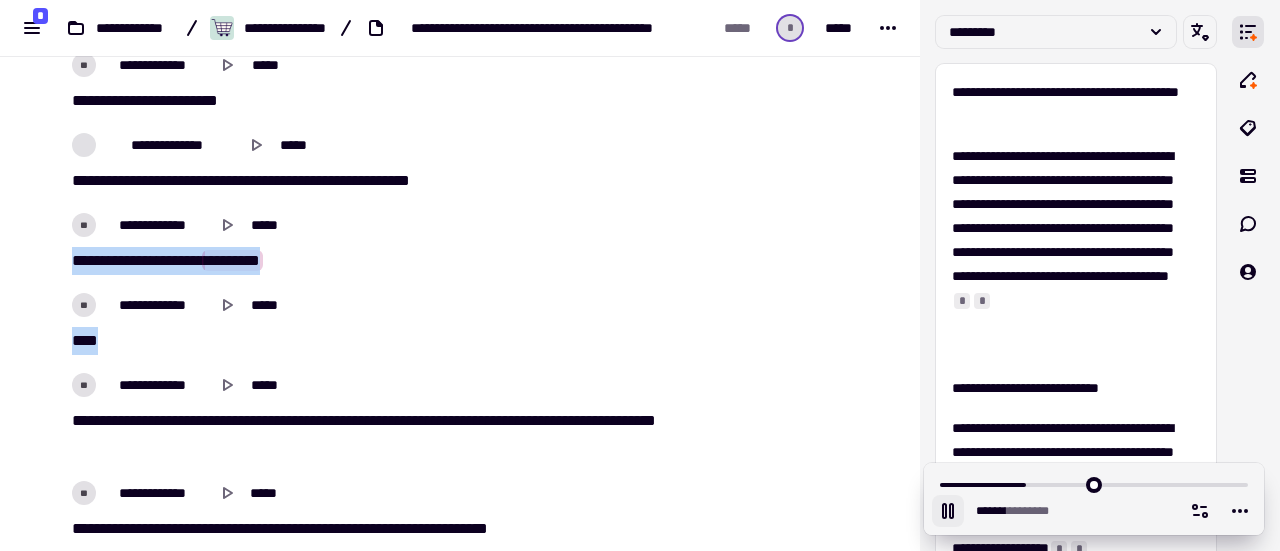 click on "**********" at bounding box center (364, 10769) 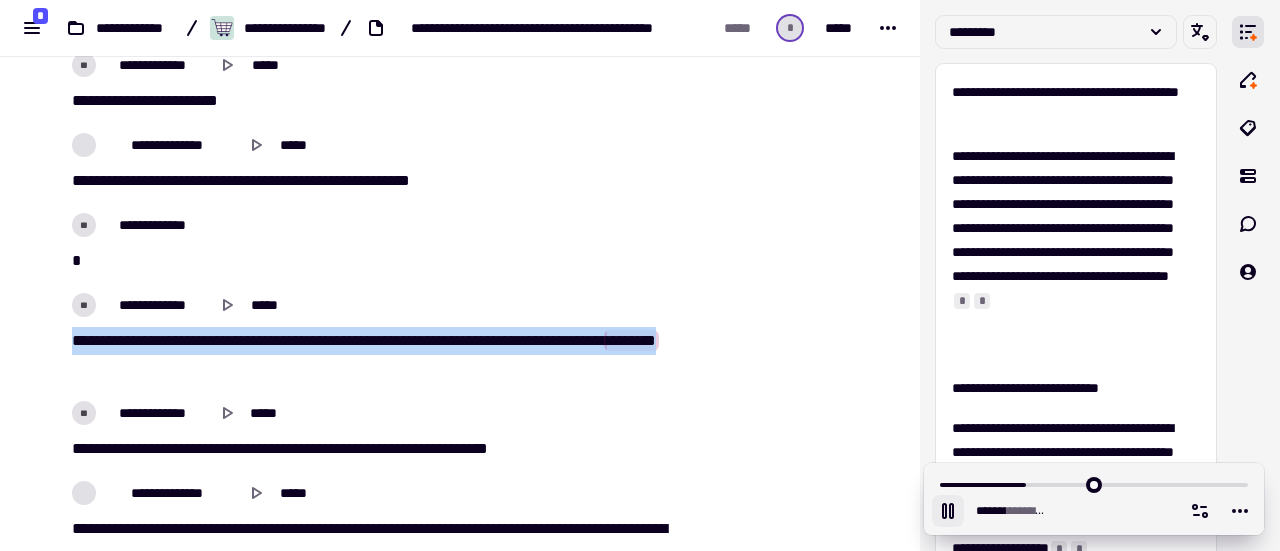 drag, startPoint x: 164, startPoint y: 367, endPoint x: 77, endPoint y: 254, distance: 142.61136 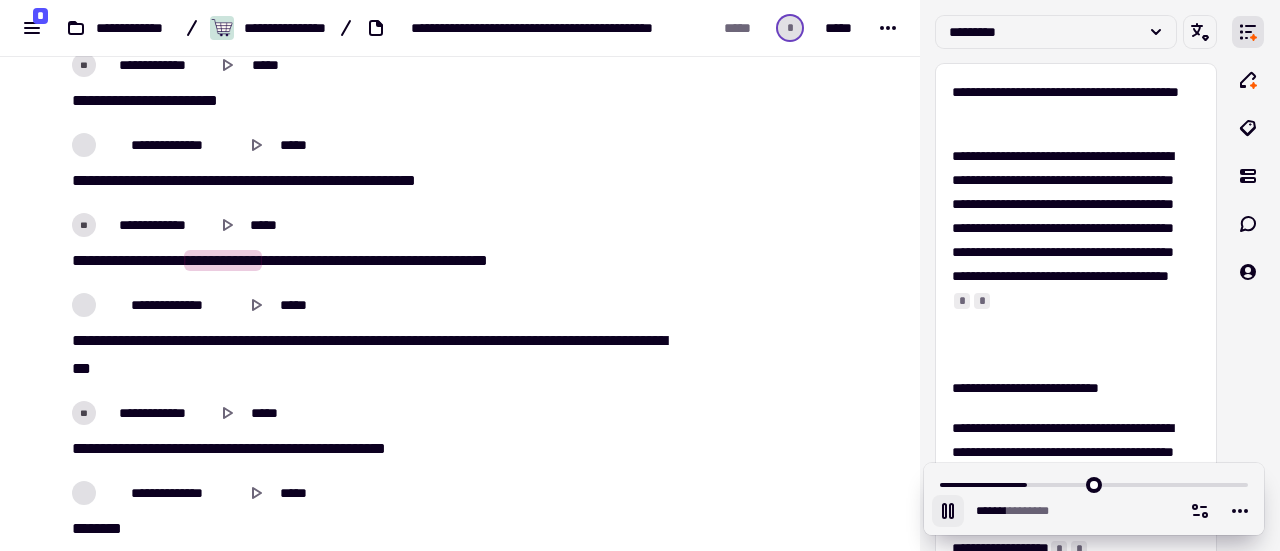 click on "[FIRST] [LAST] [FIRST] [LAST] [FIRST] [LAST] [FIRST] [LAST]" at bounding box center [370, 261] 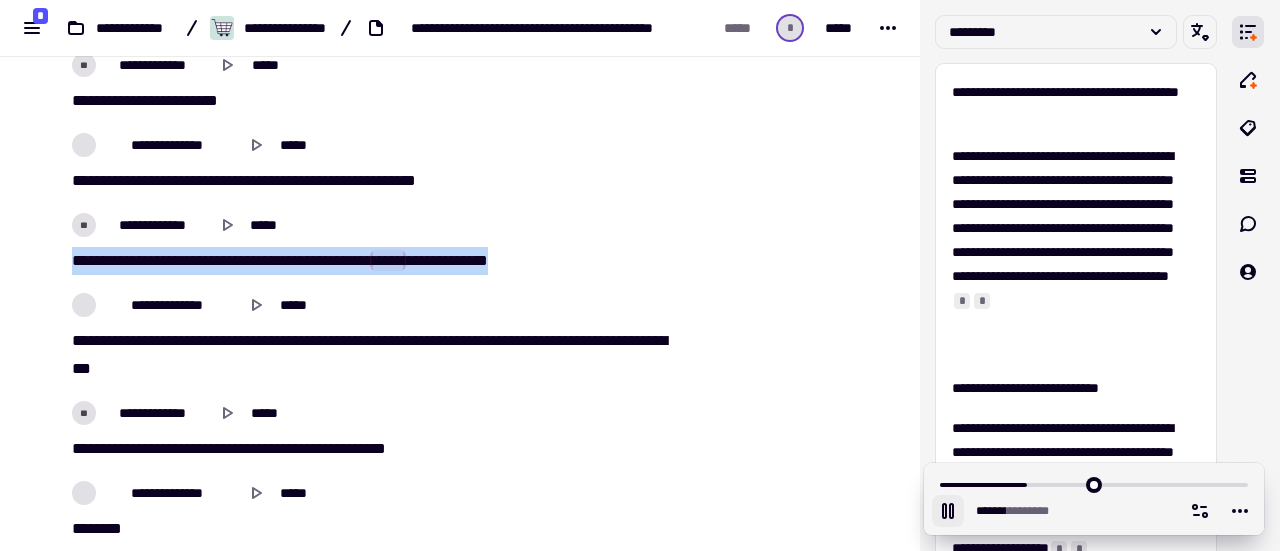 drag, startPoint x: 66, startPoint y: 262, endPoint x: 516, endPoint y: 289, distance: 450.80927 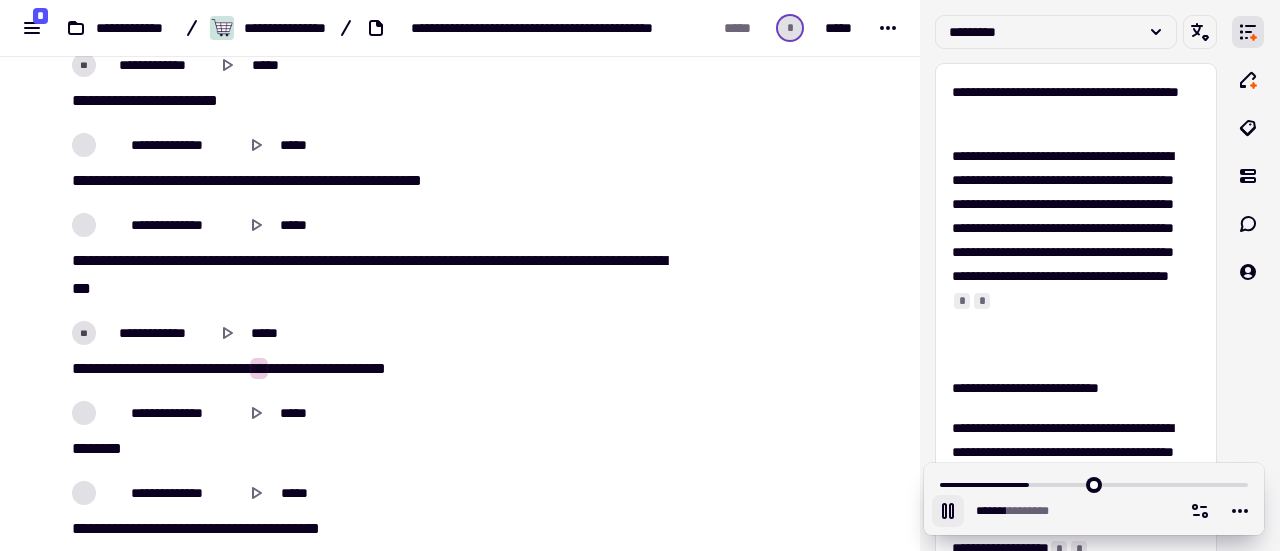 click on "**" at bounding box center (78, 368) 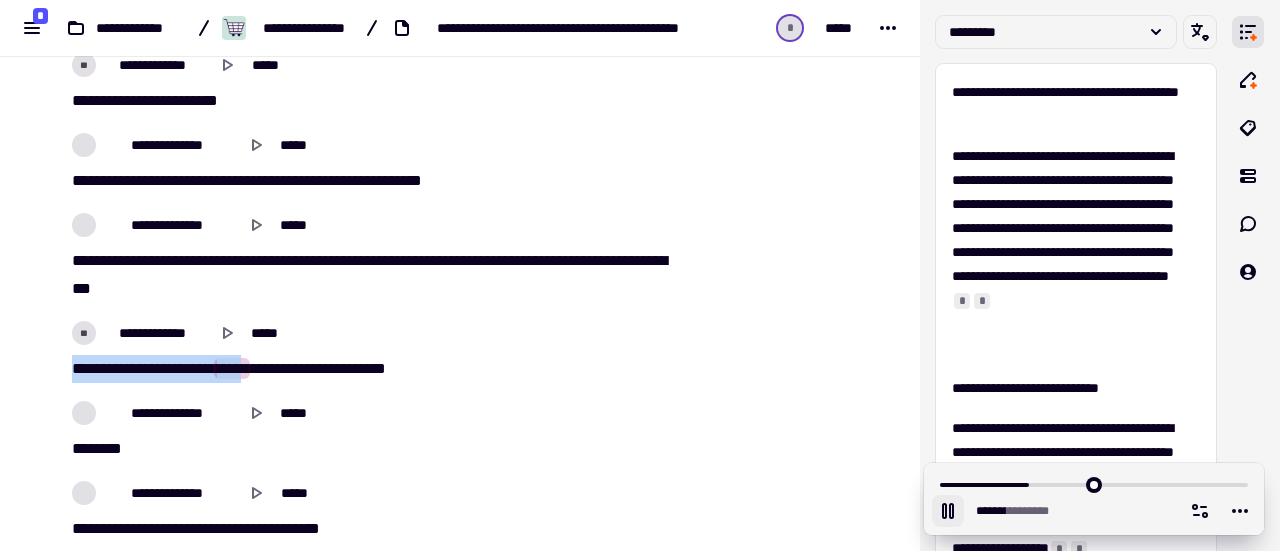 drag, startPoint x: 275, startPoint y: 371, endPoint x: 69, endPoint y: 368, distance: 206.02185 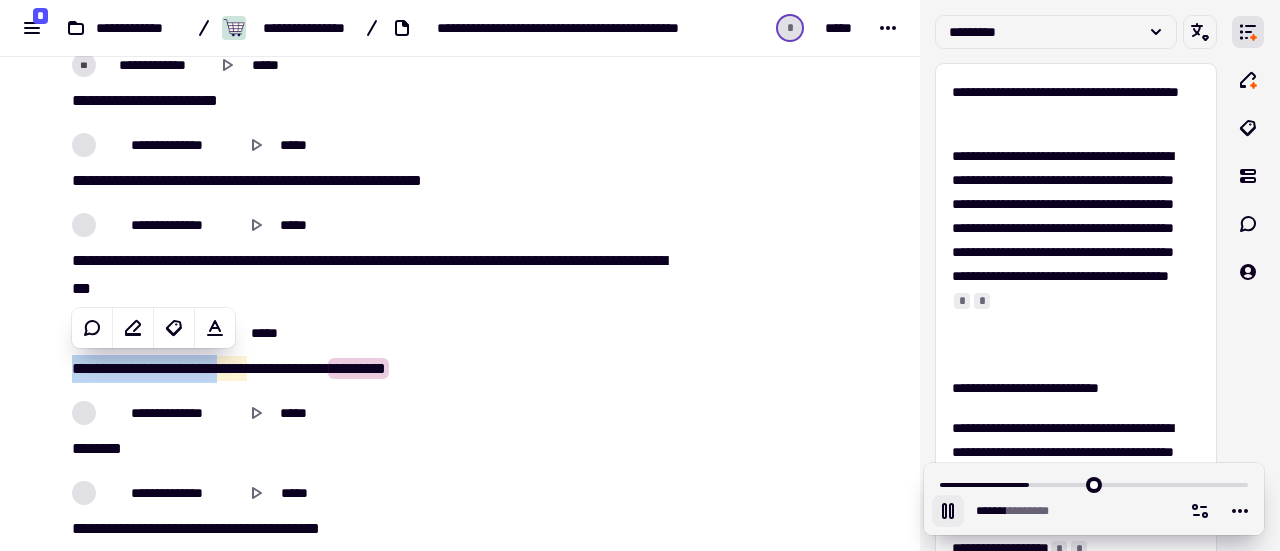 click on "**" at bounding box center [259, 368] 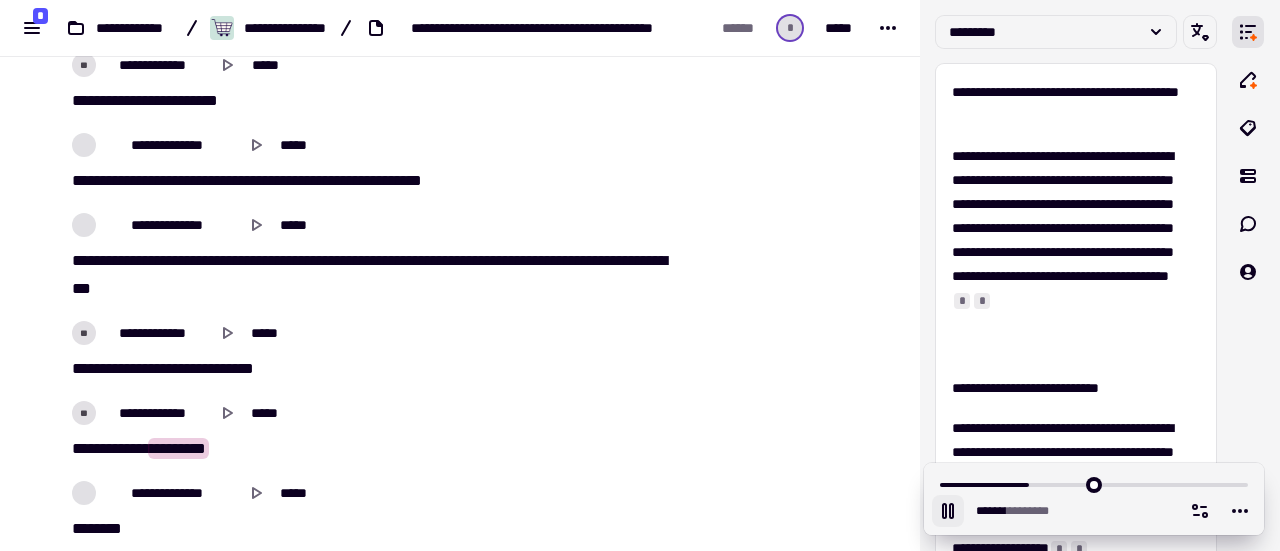 click on "[FIRST] [LAST] [FIRST] [LAST] [FIRST] [LAST]" at bounding box center [370, 369] 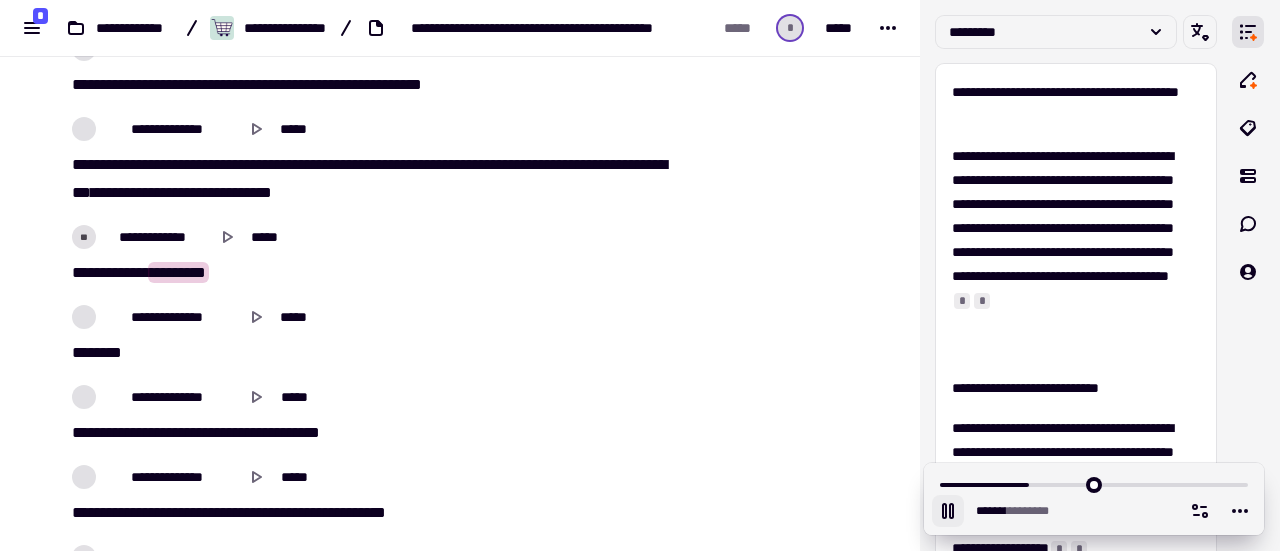 scroll, scrollTop: 8288, scrollLeft: 0, axis: vertical 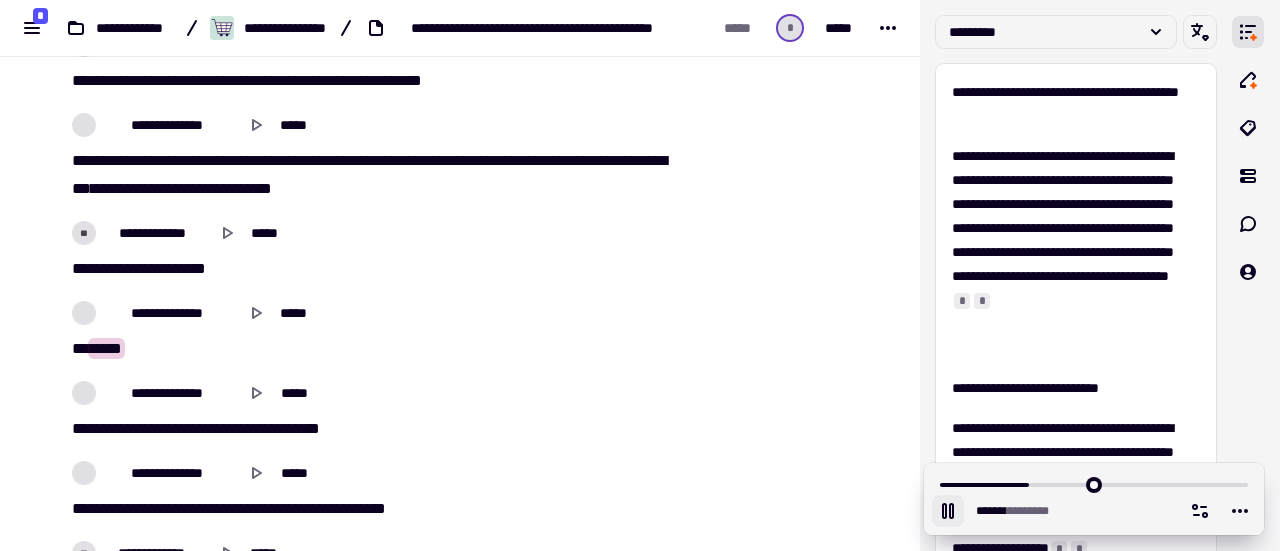 click on "**   ****" at bounding box center [370, 349] 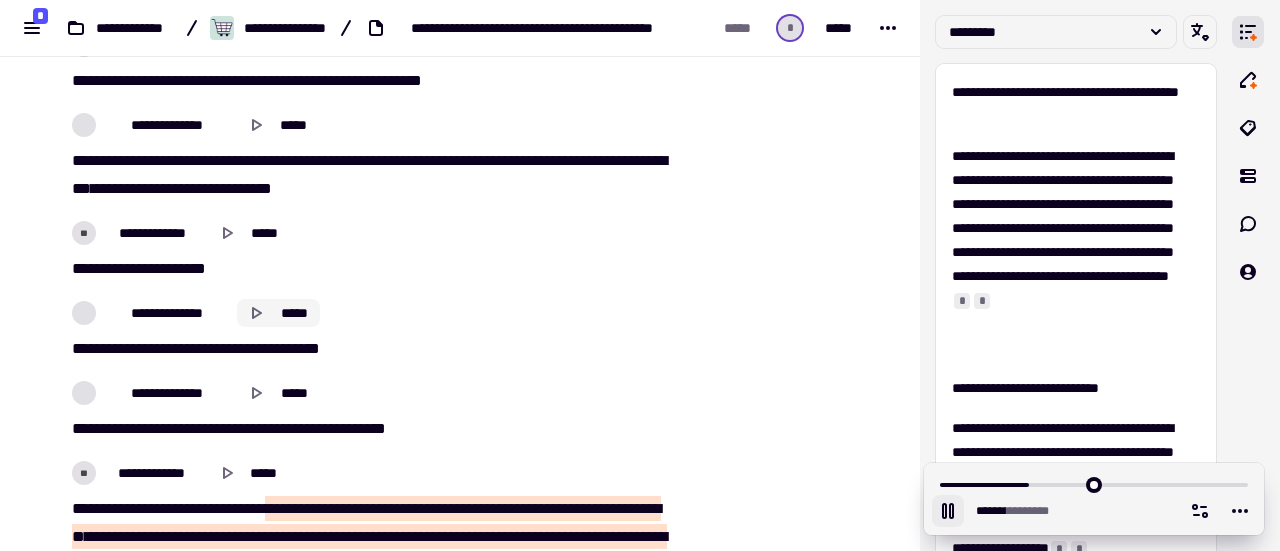 click 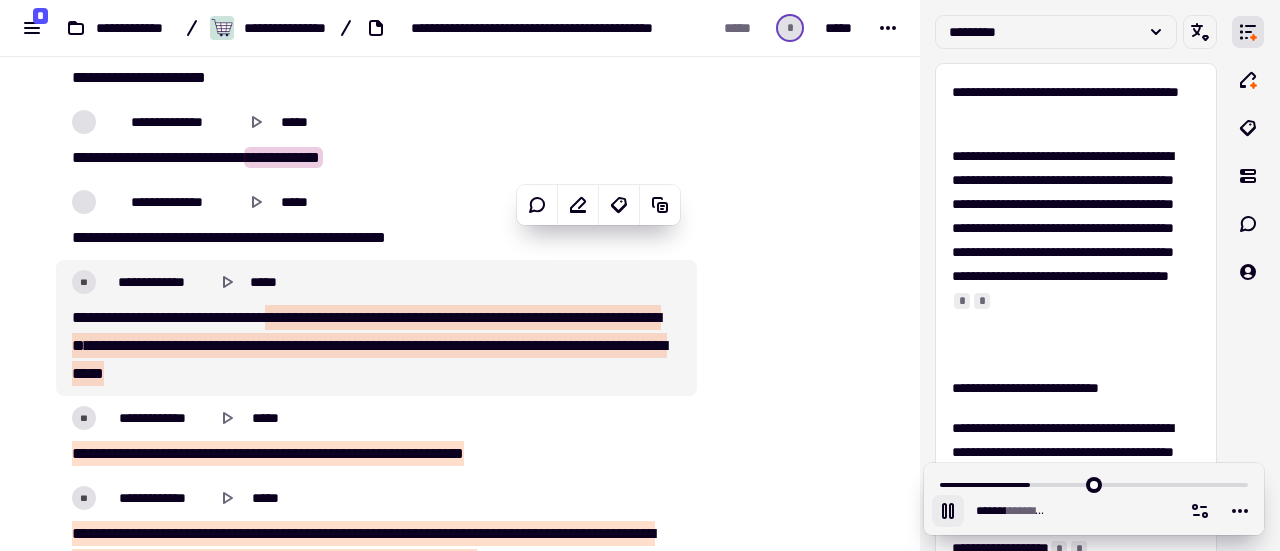 scroll, scrollTop: 8488, scrollLeft: 0, axis: vertical 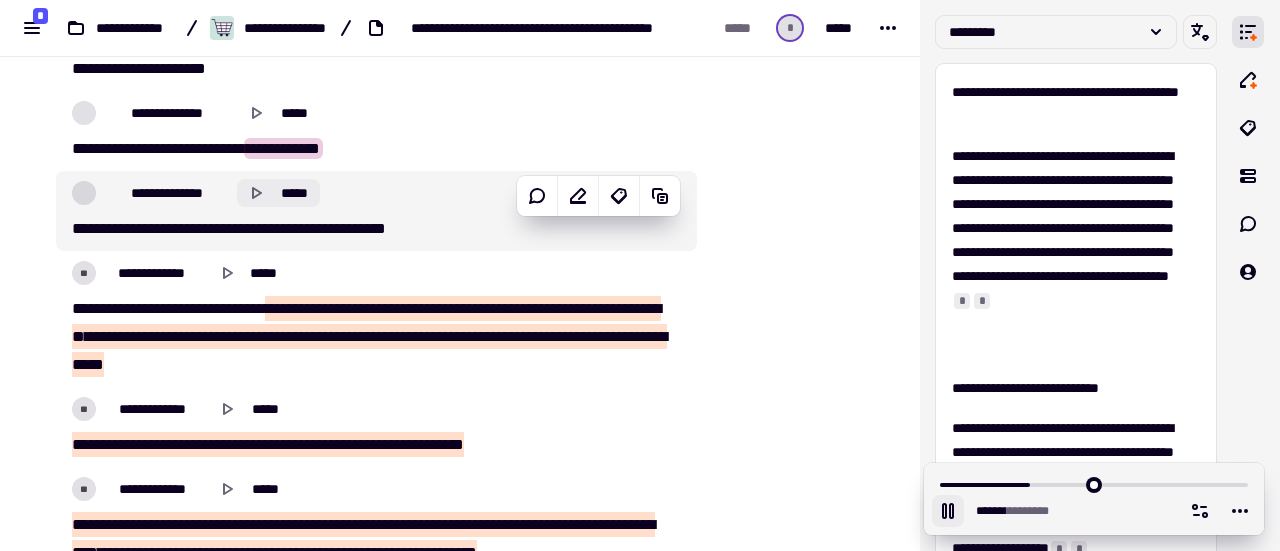 click on "*****" 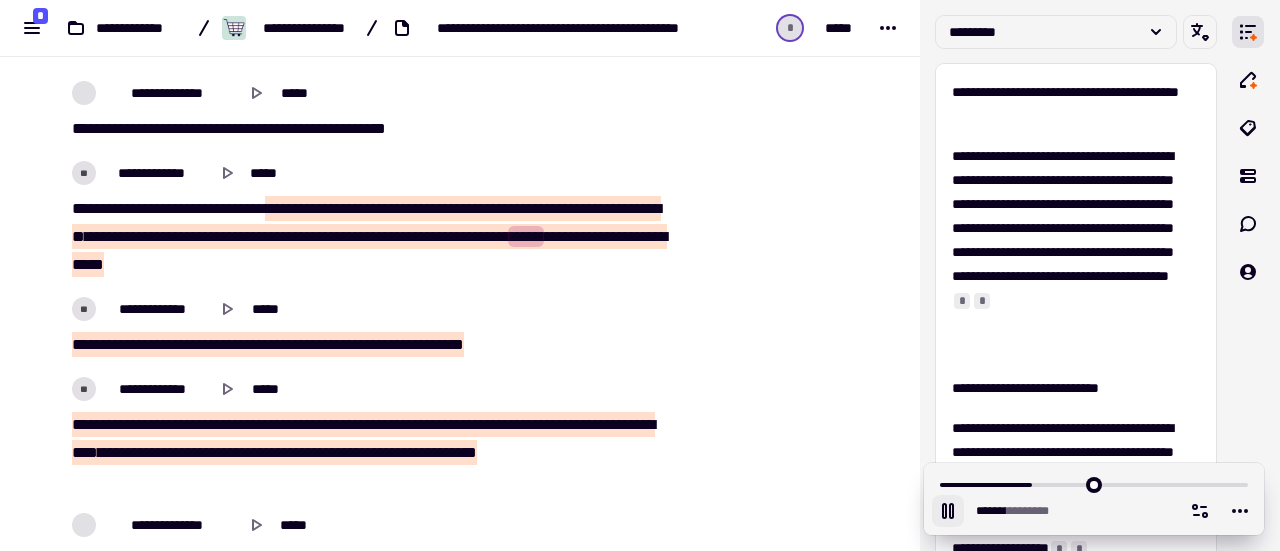 scroll, scrollTop: 8688, scrollLeft: 0, axis: vertical 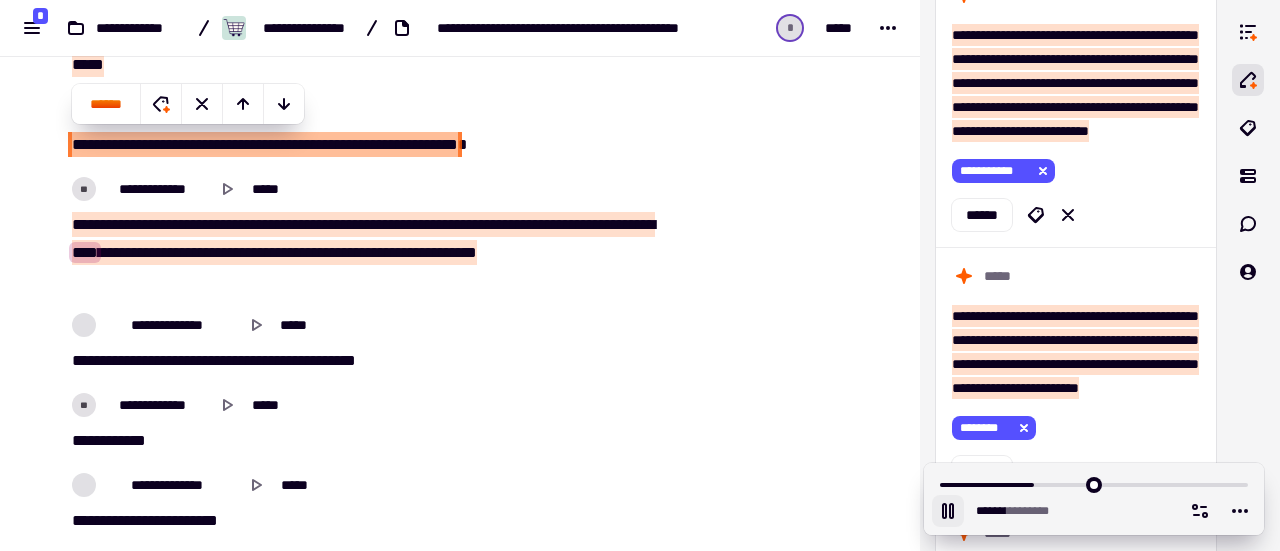 click on "**********" at bounding box center (364, 9955) 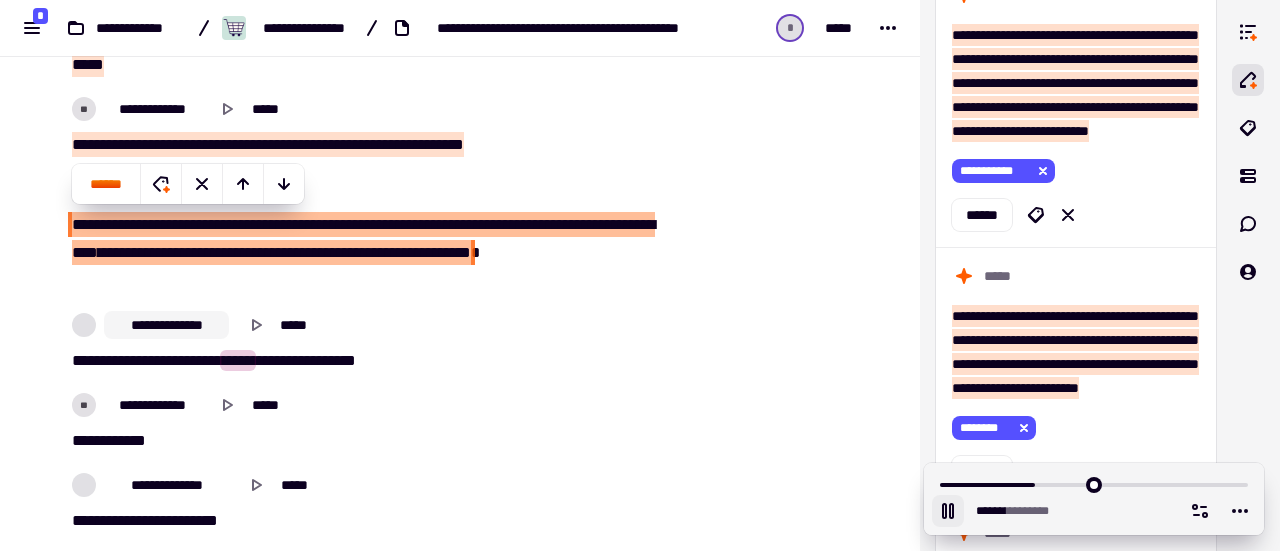 scroll, scrollTop: 8888, scrollLeft: 0, axis: vertical 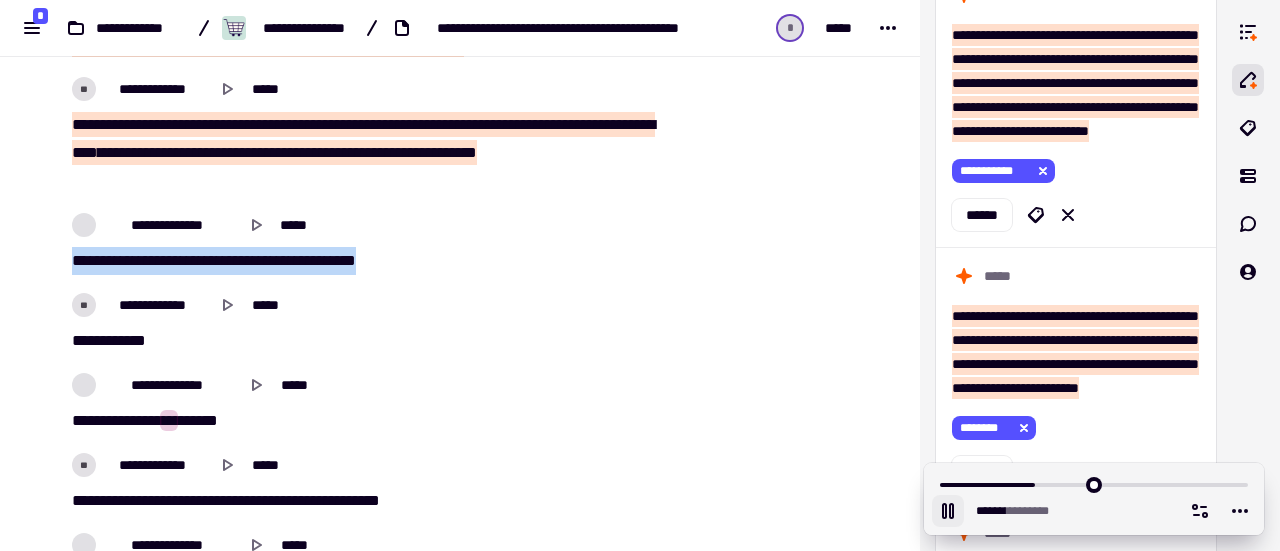 drag, startPoint x: 74, startPoint y: 262, endPoint x: 382, endPoint y: 267, distance: 308.0406 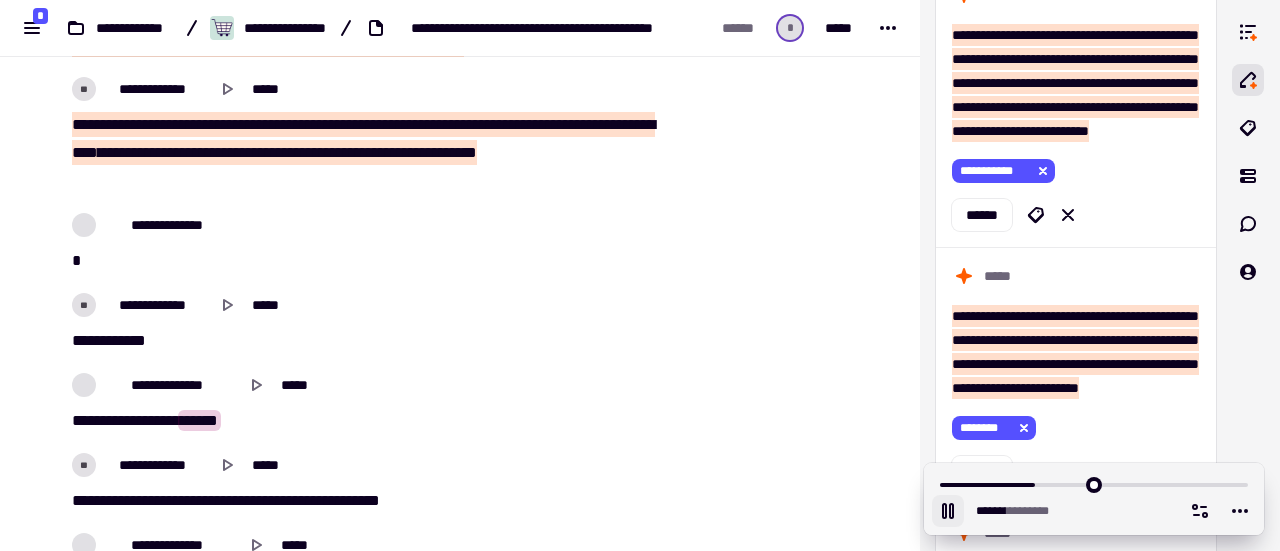 click 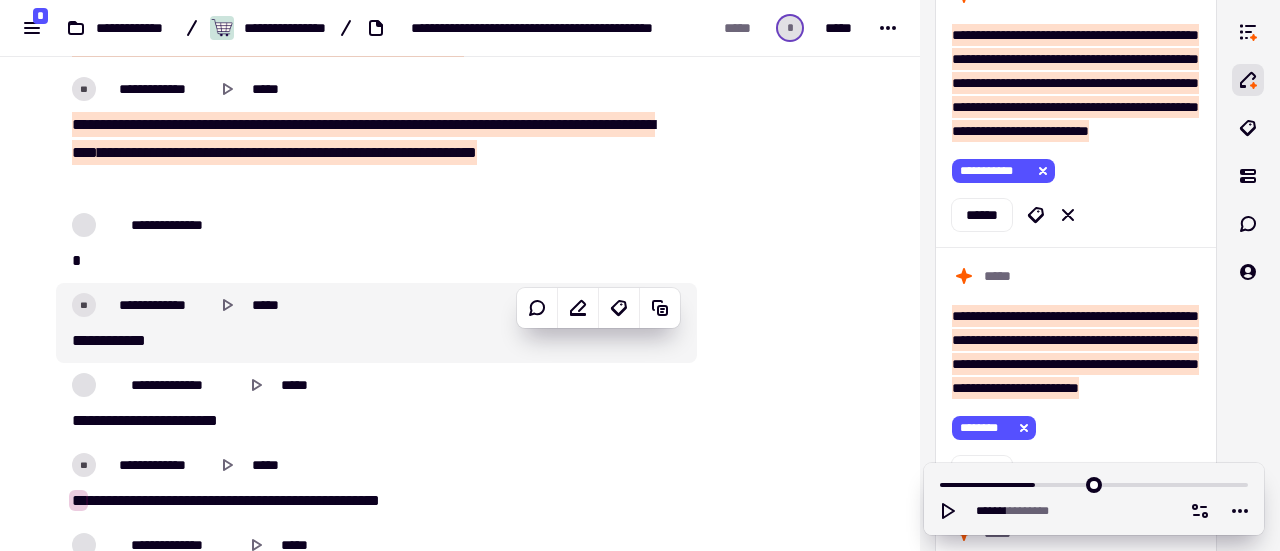 click on "[FIRST] [LAST]" at bounding box center [370, 341] 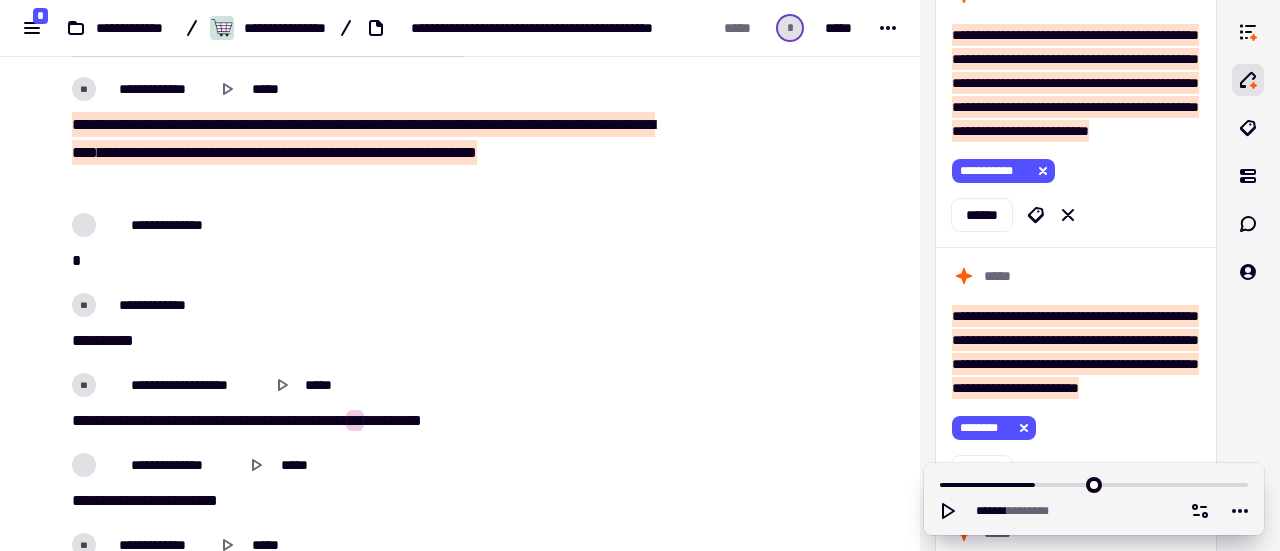 click on "**********" at bounding box center (364, 9895) 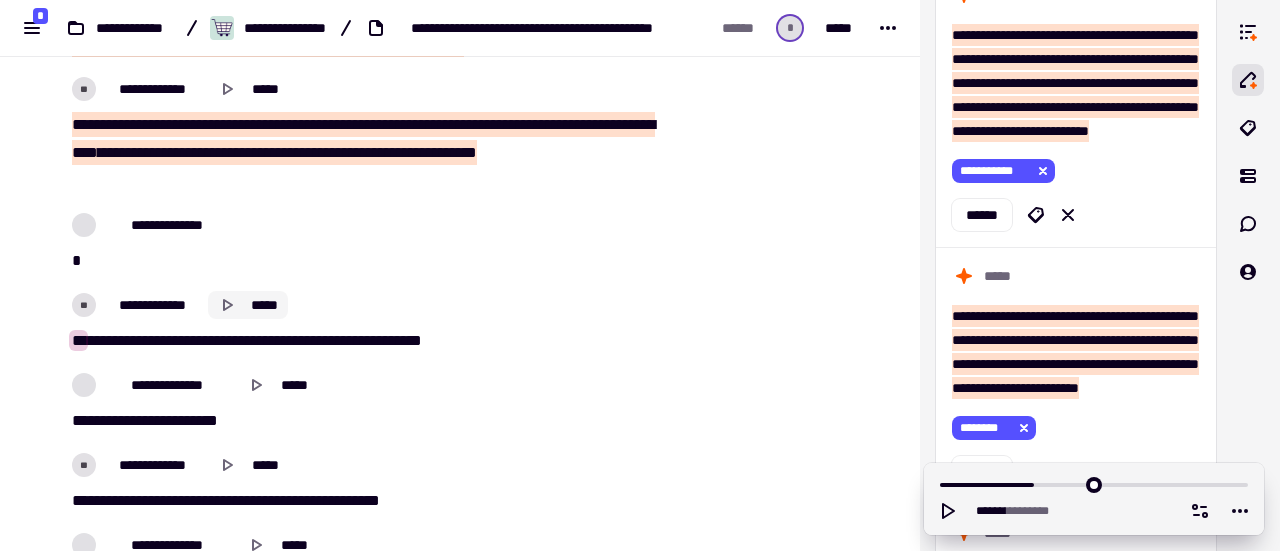 click 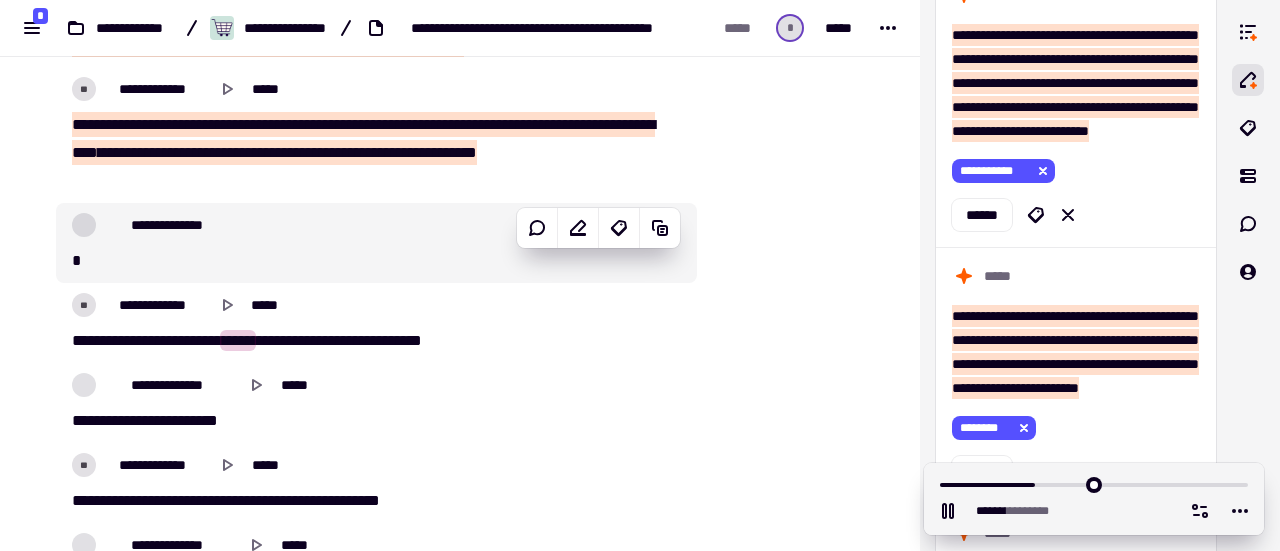 click at bounding box center (370, 261) 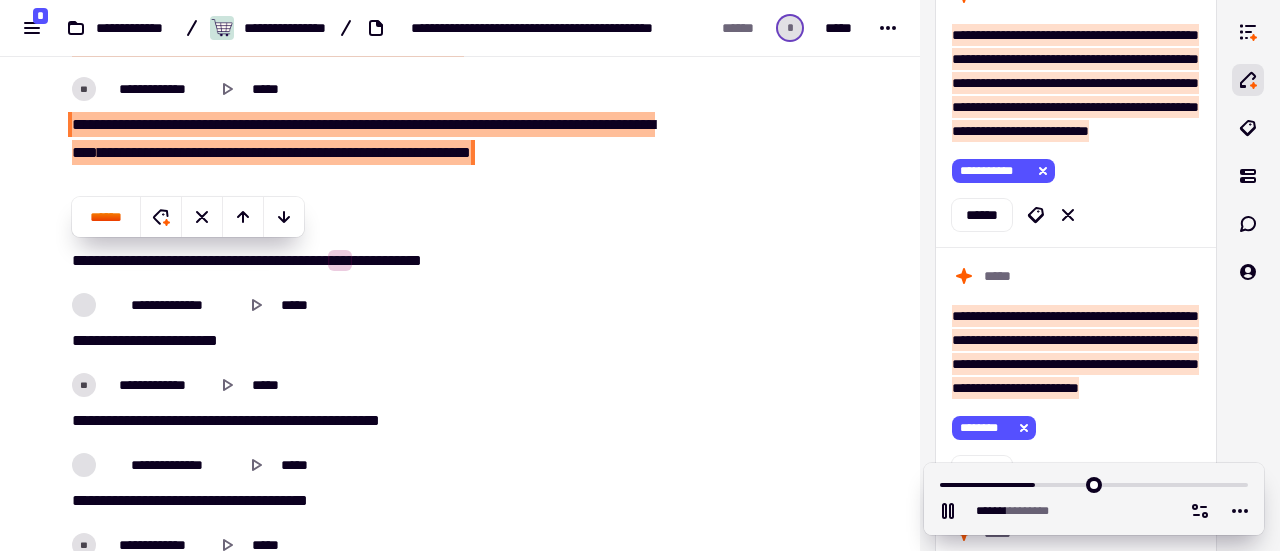 type on "*******" 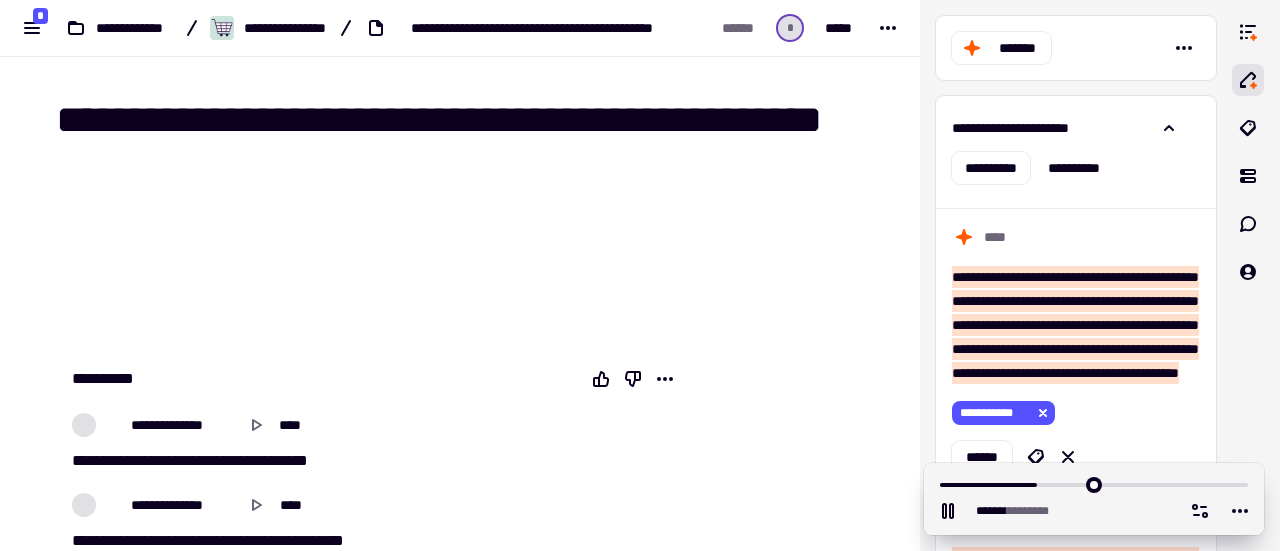 type 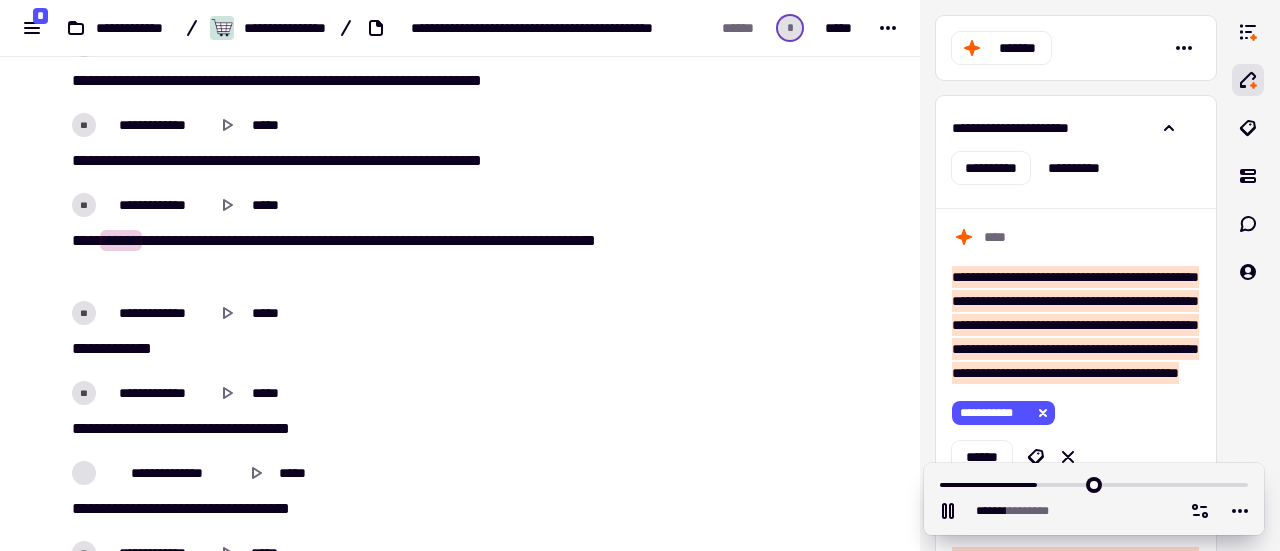 scroll, scrollTop: 3462, scrollLeft: 0, axis: vertical 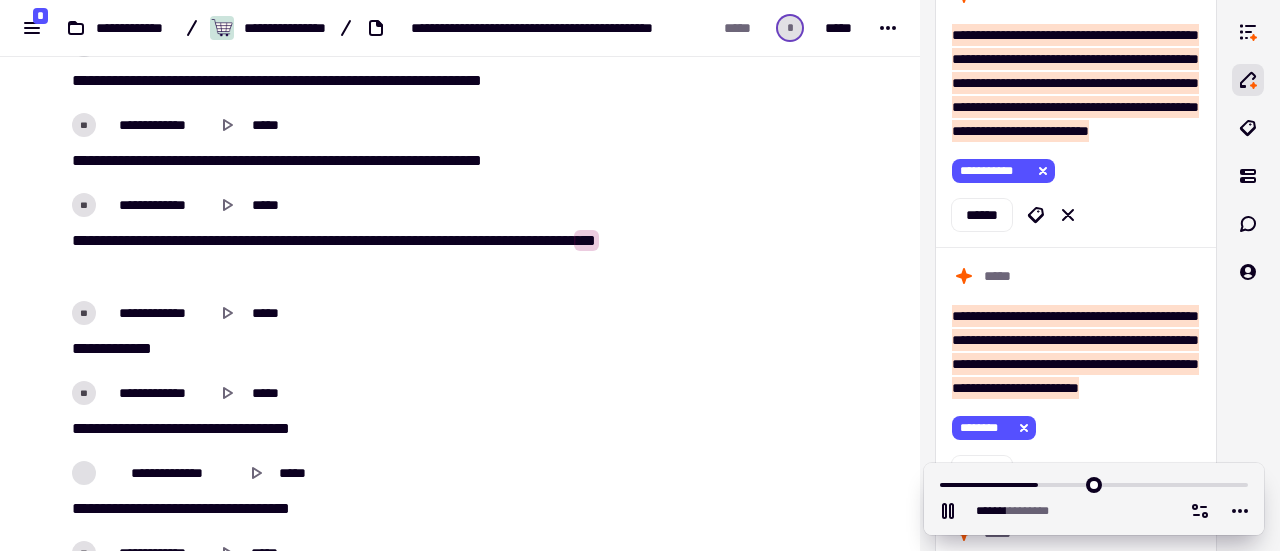 click on "**   *****   ***" at bounding box center (370, 349) 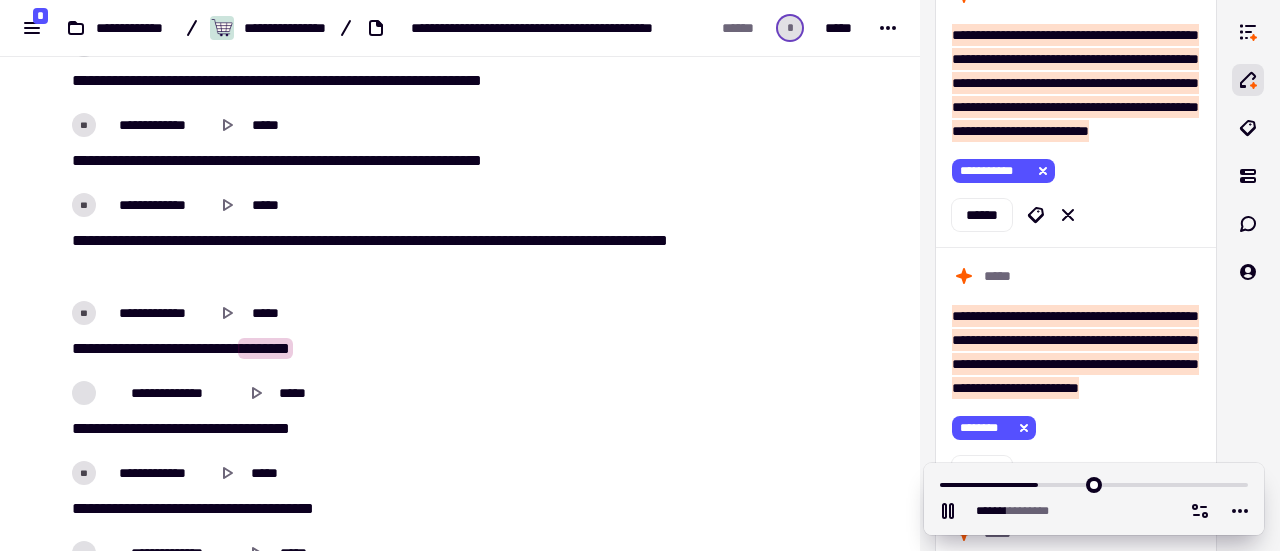 click on "**********" at bounding box center [370, 349] 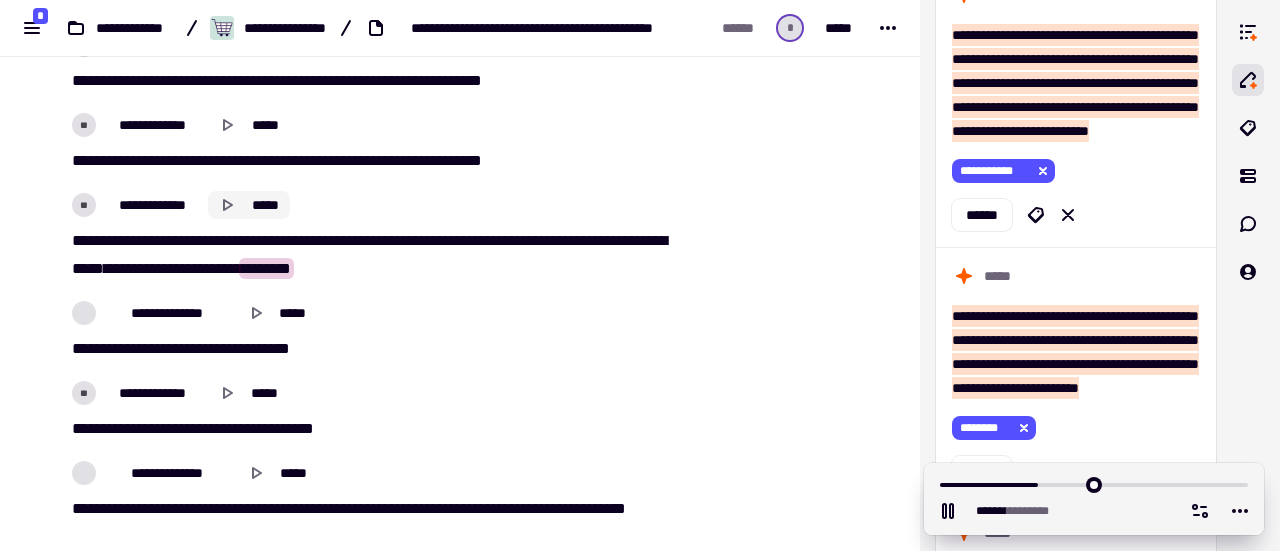 click 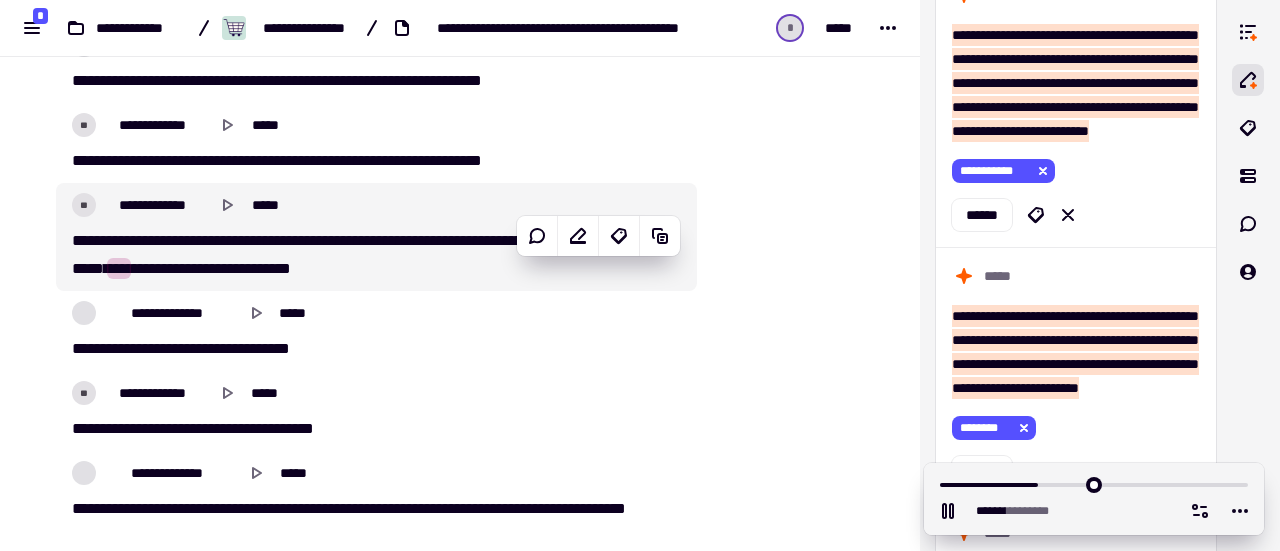 click on "***" at bounding box center (119, 268) 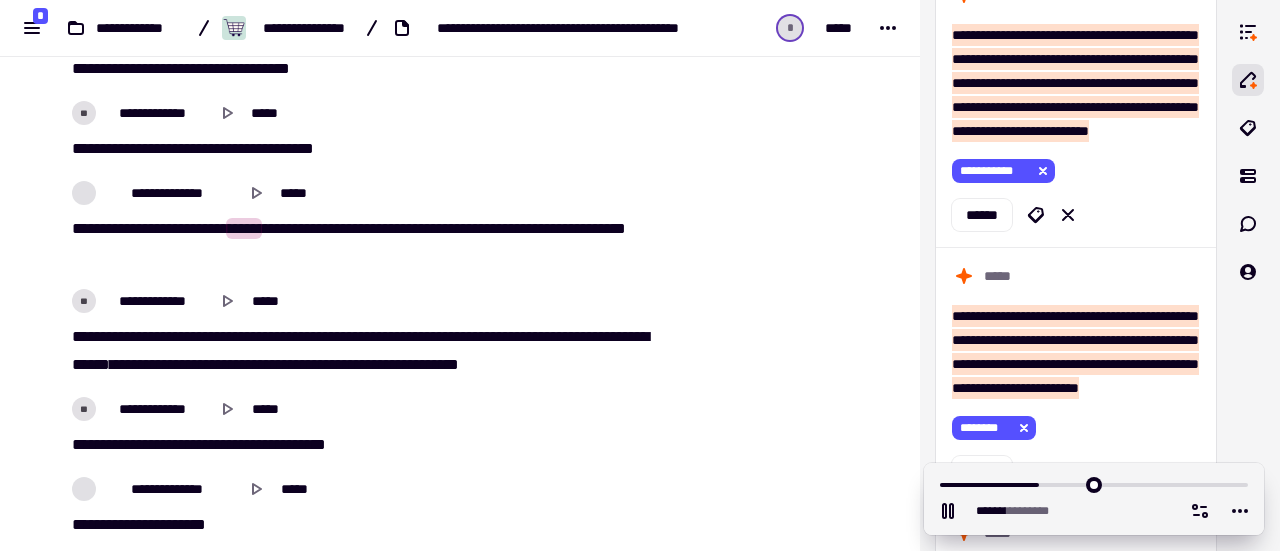 scroll, scrollTop: 9688, scrollLeft: 0, axis: vertical 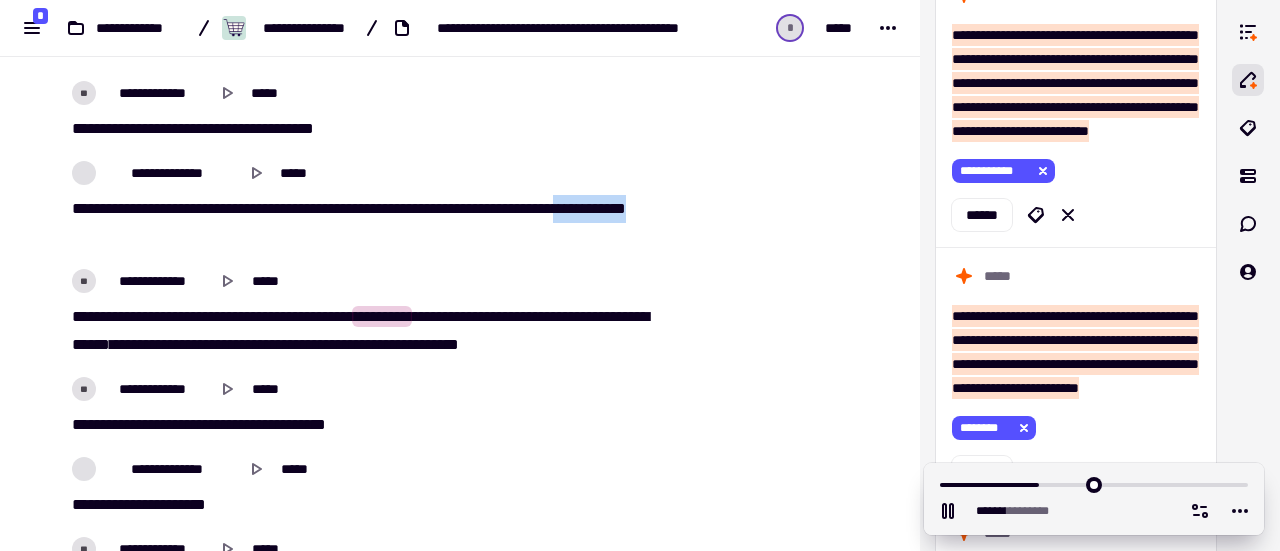 drag, startPoint x: 213, startPoint y: 263, endPoint x: 117, endPoint y: 272, distance: 96.42095 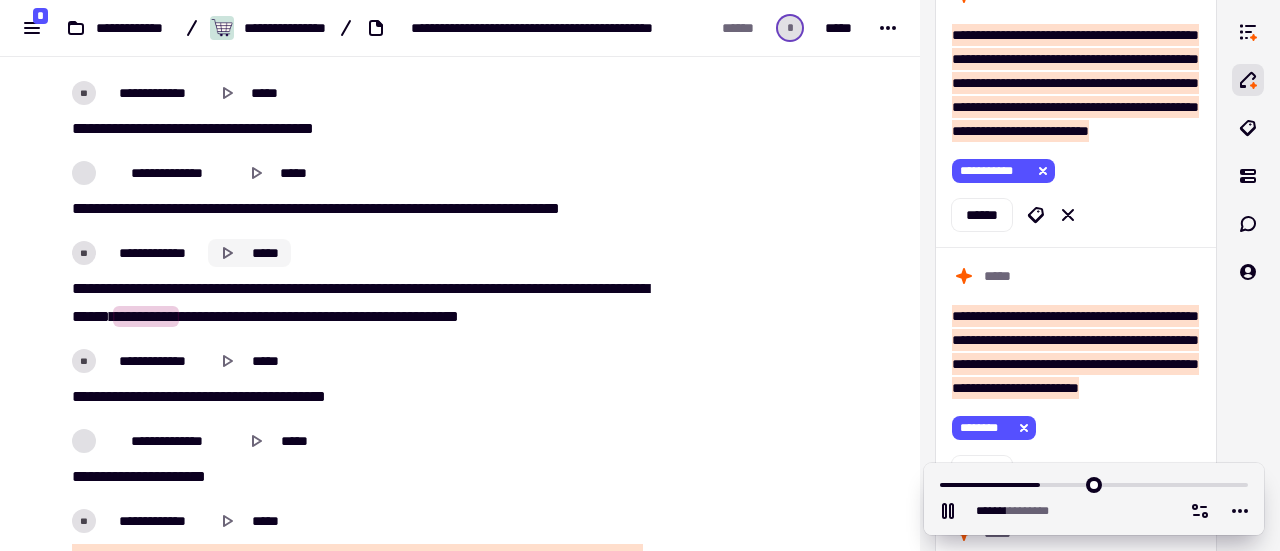 click 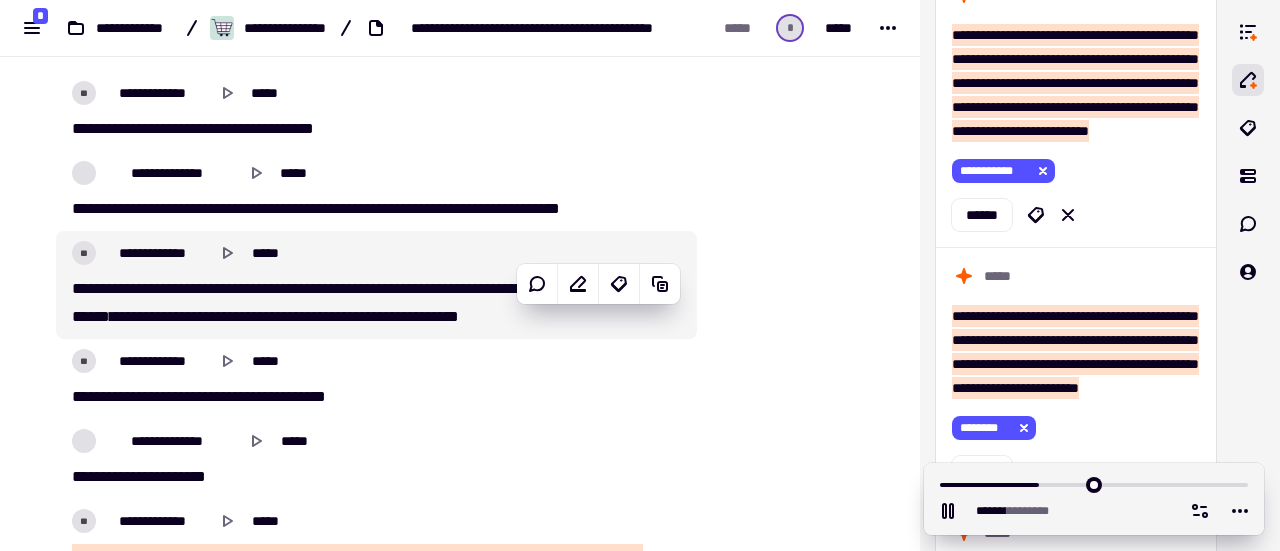 click on "***" at bounding box center (544, 288) 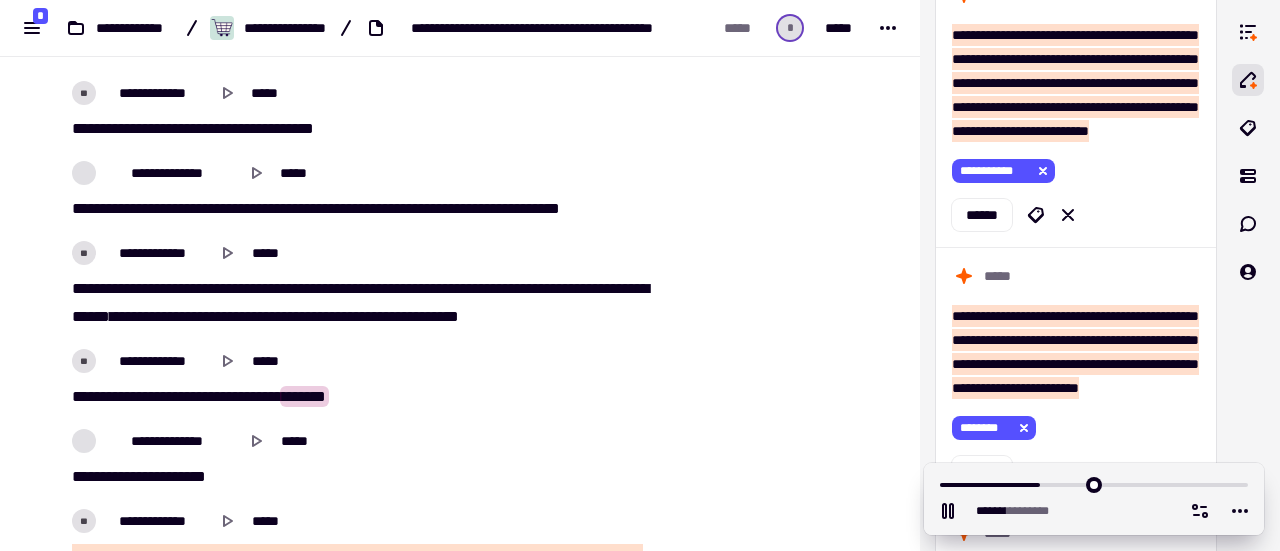 click on "**   **   ********   **   **   ******   ******   ******" at bounding box center (370, 397) 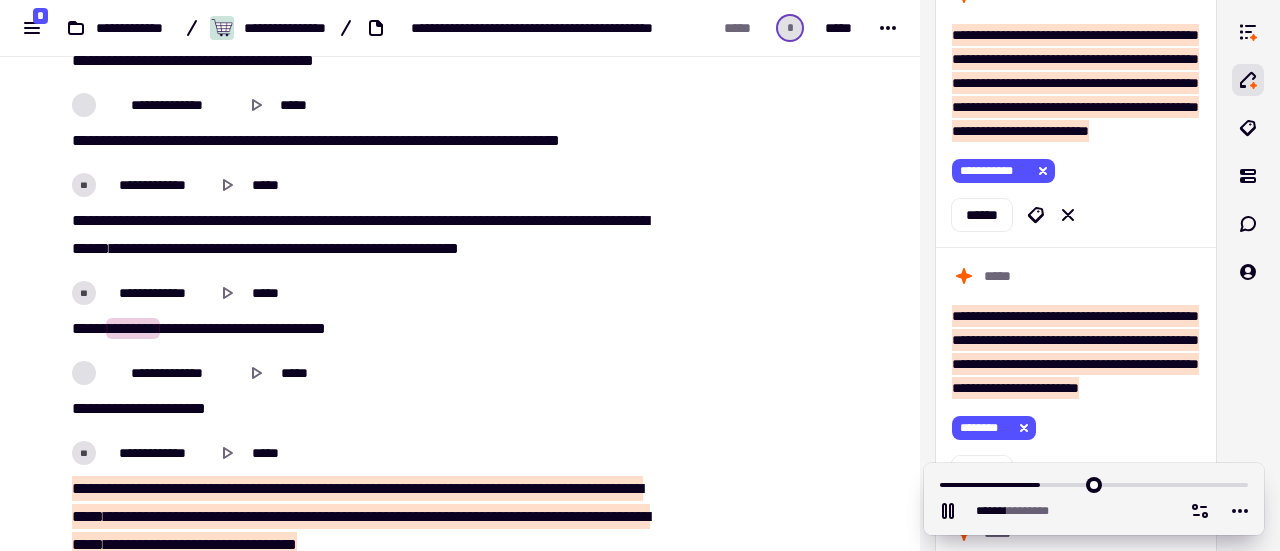 scroll, scrollTop: 9788, scrollLeft: 0, axis: vertical 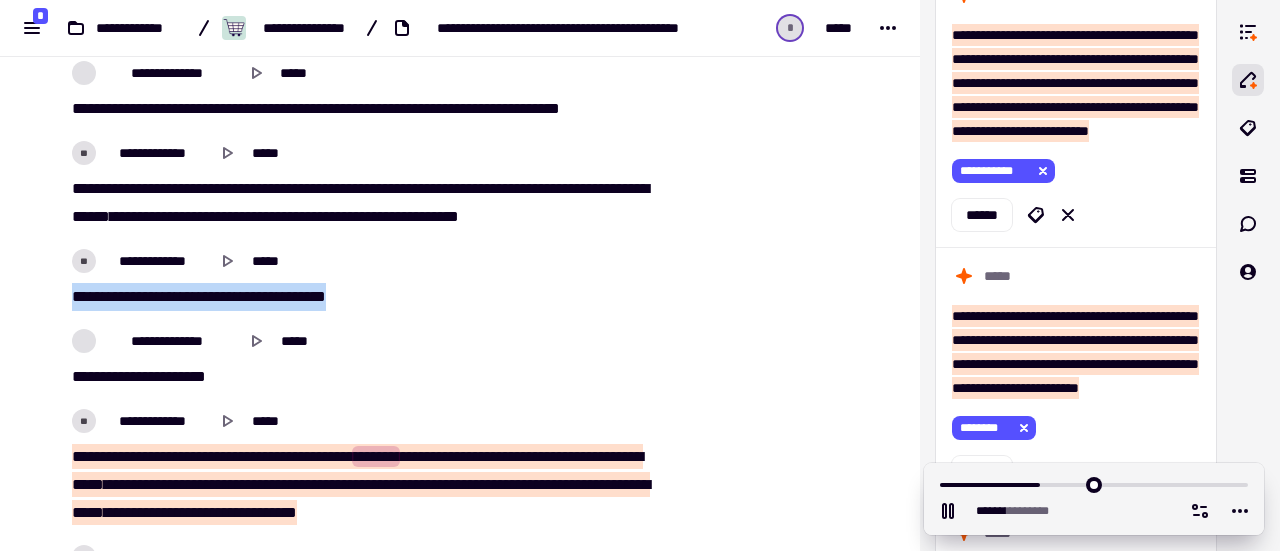 drag, startPoint x: 374, startPoint y: 323, endPoint x: 36, endPoint y: 328, distance: 338.037 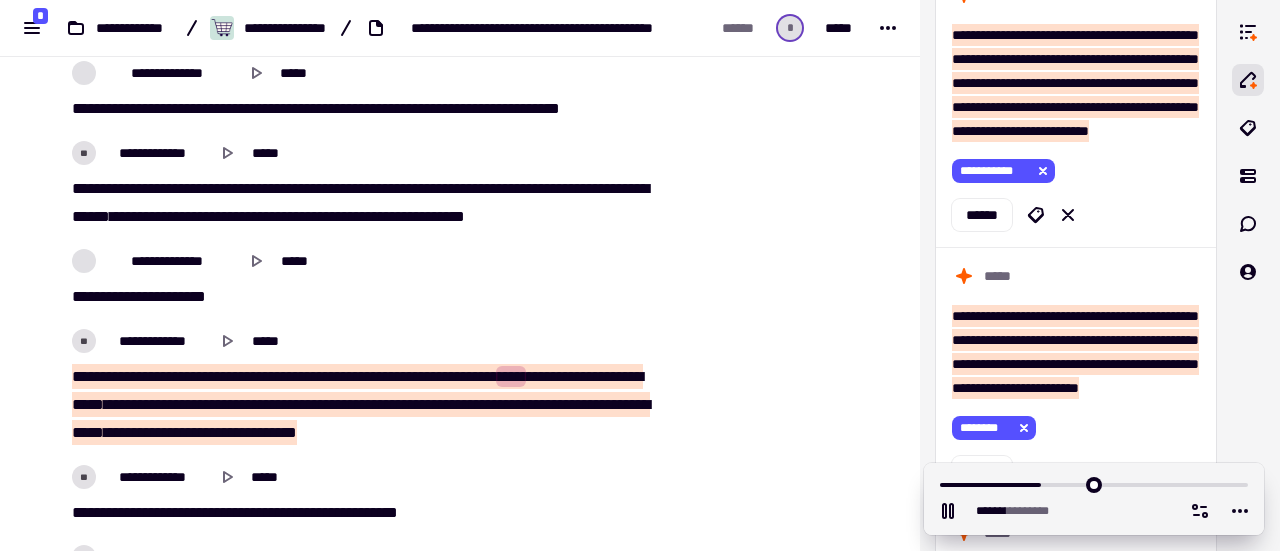 scroll, scrollTop: 9888, scrollLeft: 0, axis: vertical 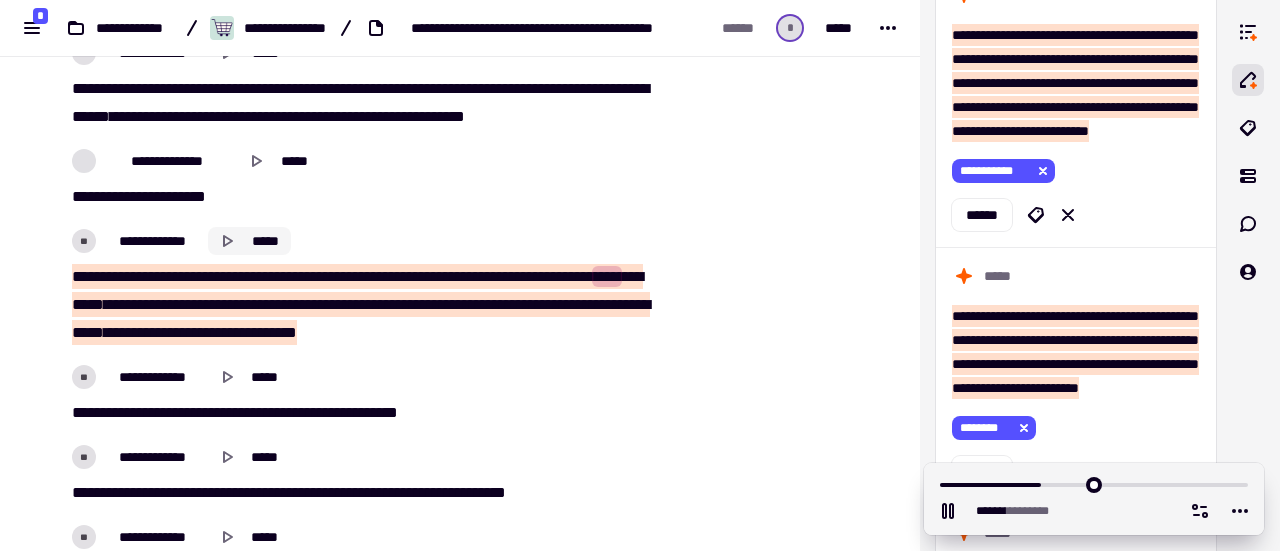 click 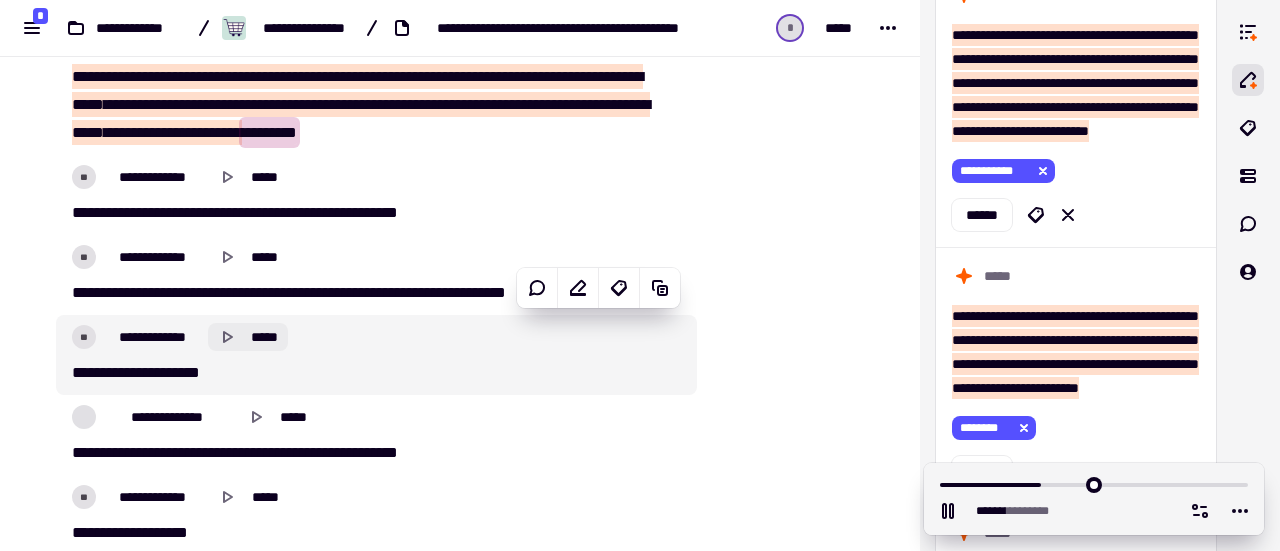 scroll, scrollTop: 10188, scrollLeft: 0, axis: vertical 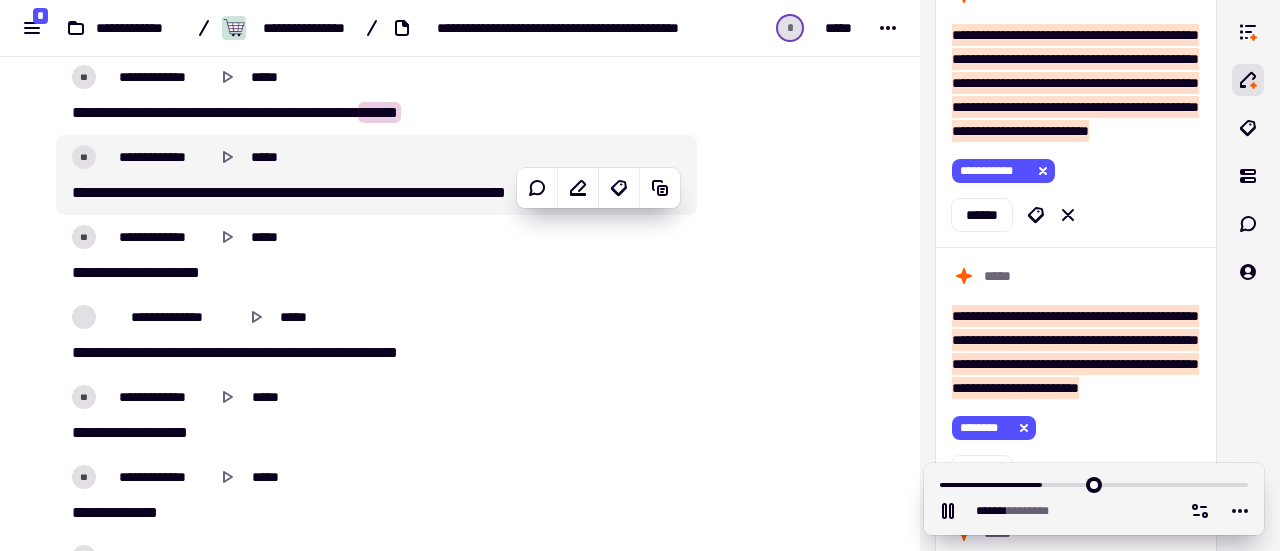 click on "*   *****   **   ***   *****   ****   ******   ***   ********   **   ***   *********   ***   ****" at bounding box center (370, 193) 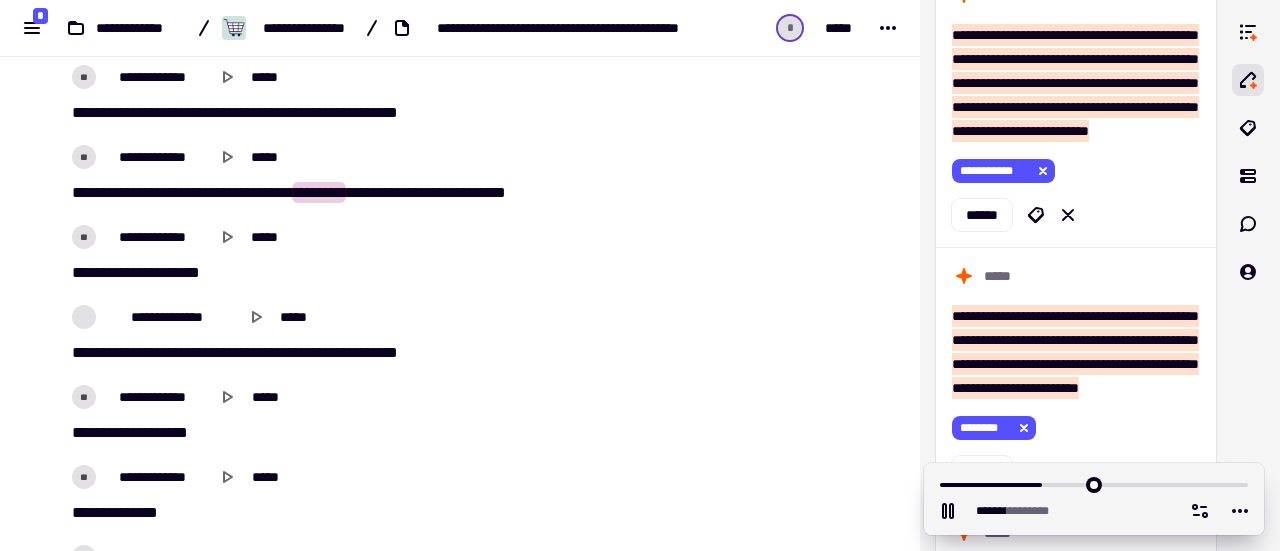 click on "*****" at bounding box center (379, 112) 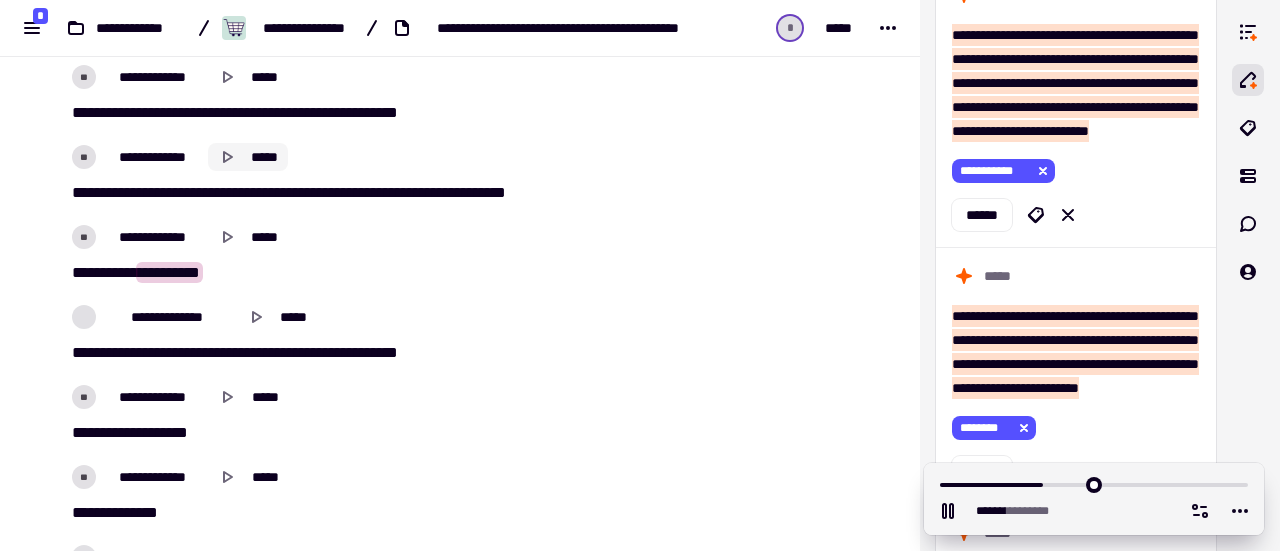 click 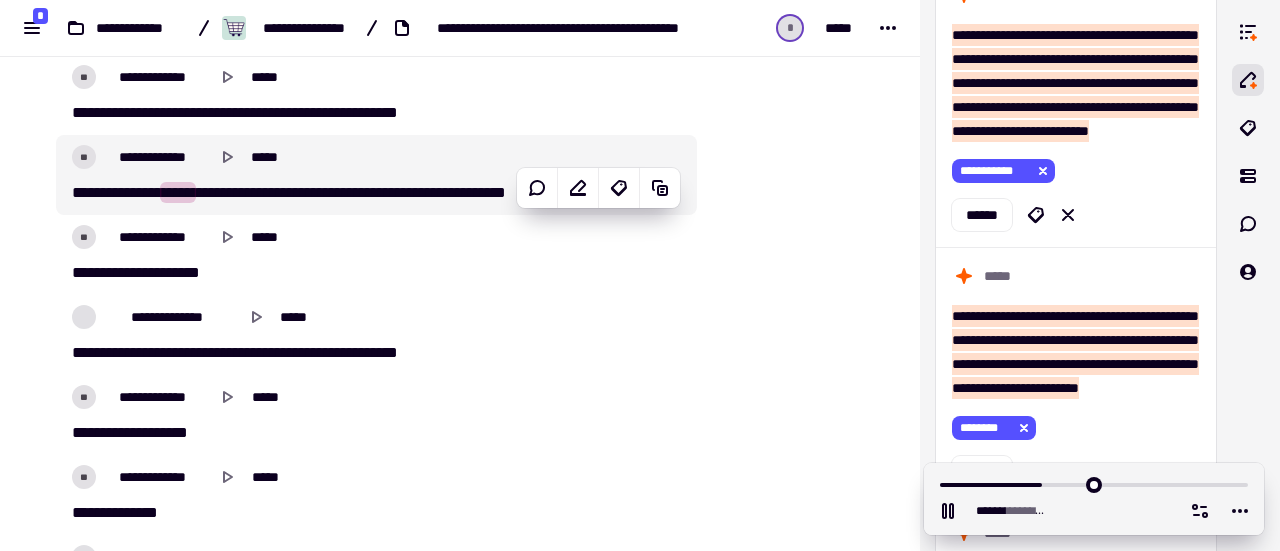 click on "*   *****   **   ***   *****   ****   ******   ***   ********   **   ***   *********   ***   ****" at bounding box center (370, 193) 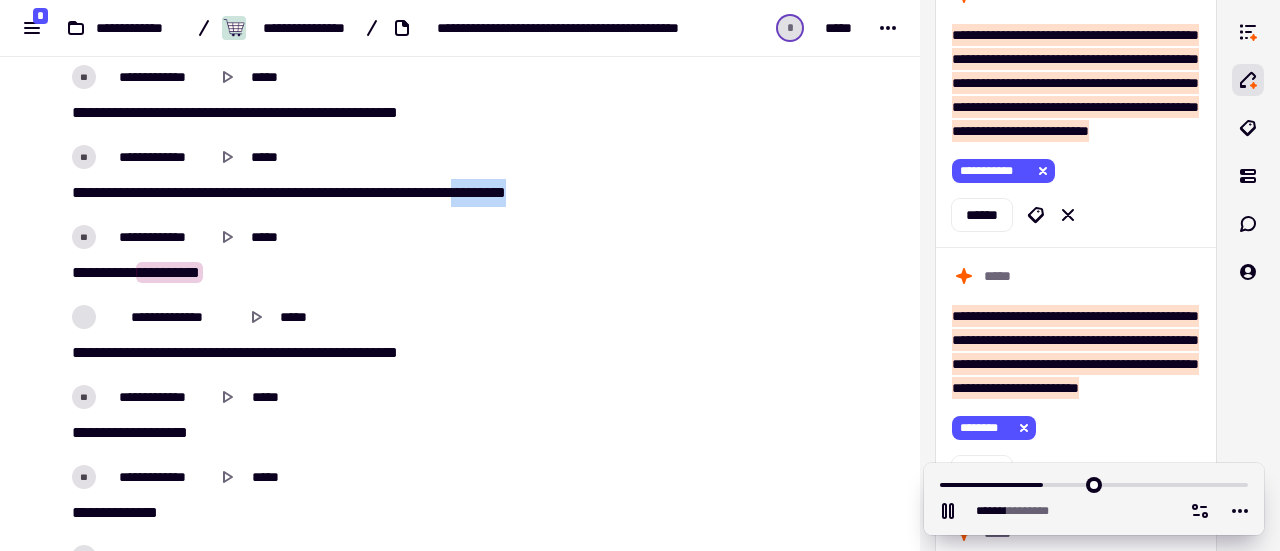 drag, startPoint x: 530, startPoint y: 223, endPoint x: 586, endPoint y: 220, distance: 56.0803 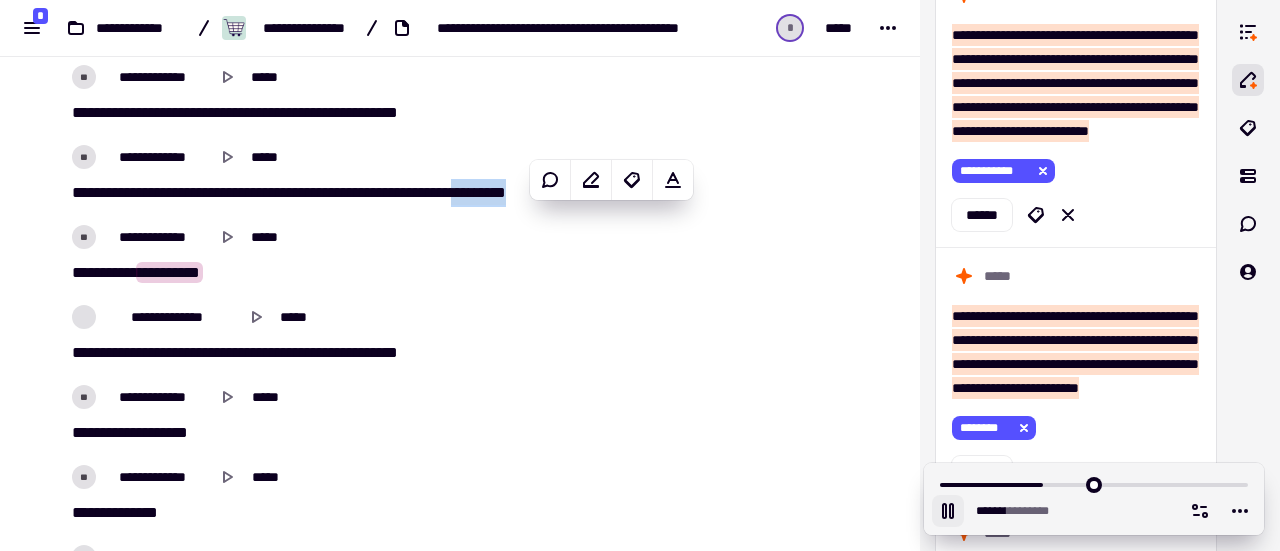 click 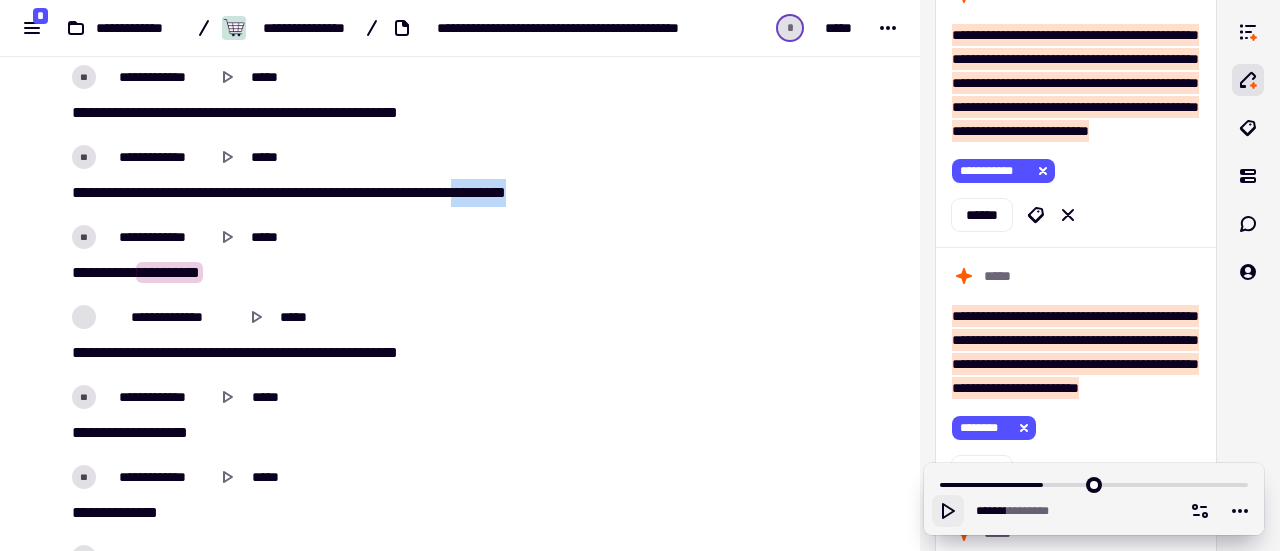 drag, startPoint x: 561, startPoint y: 223, endPoint x: 592, endPoint y: 225, distance: 31.06445 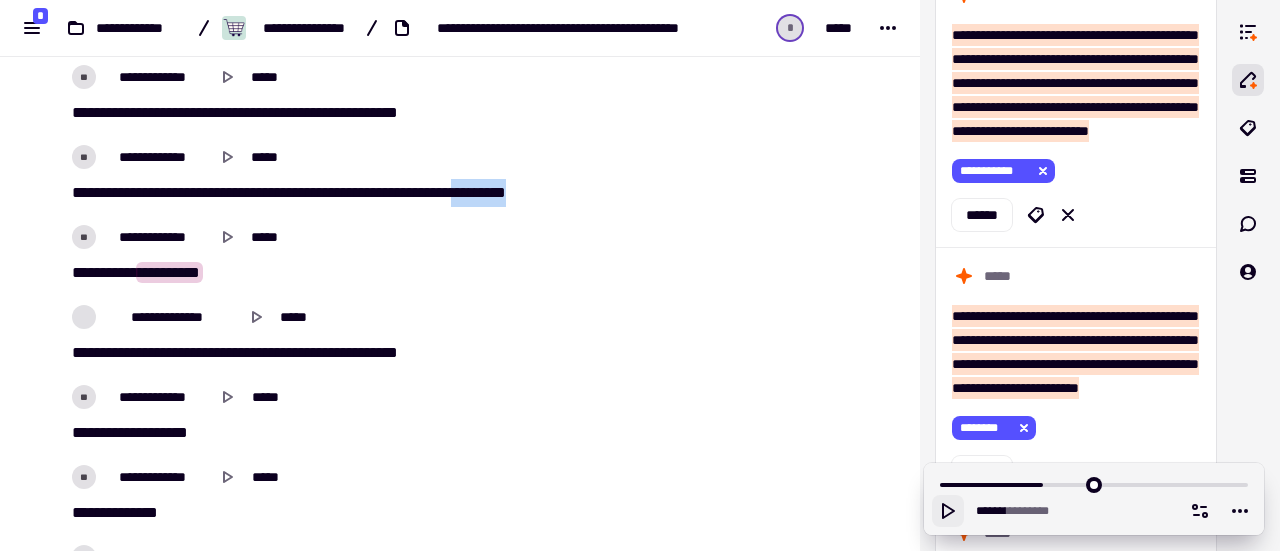 click on "*   *****   **   ***   *****   ****   ******   ***   ********   **   ***   *********   ***   ****" at bounding box center [370, 193] 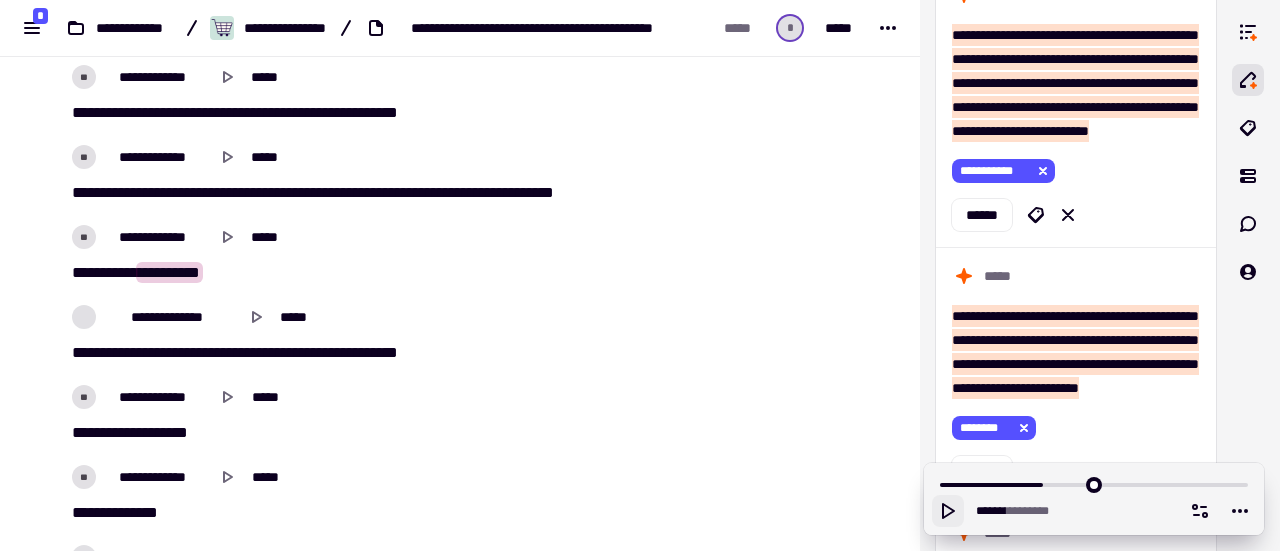 click on "*****   *   **   *********" at bounding box center (370, 273) 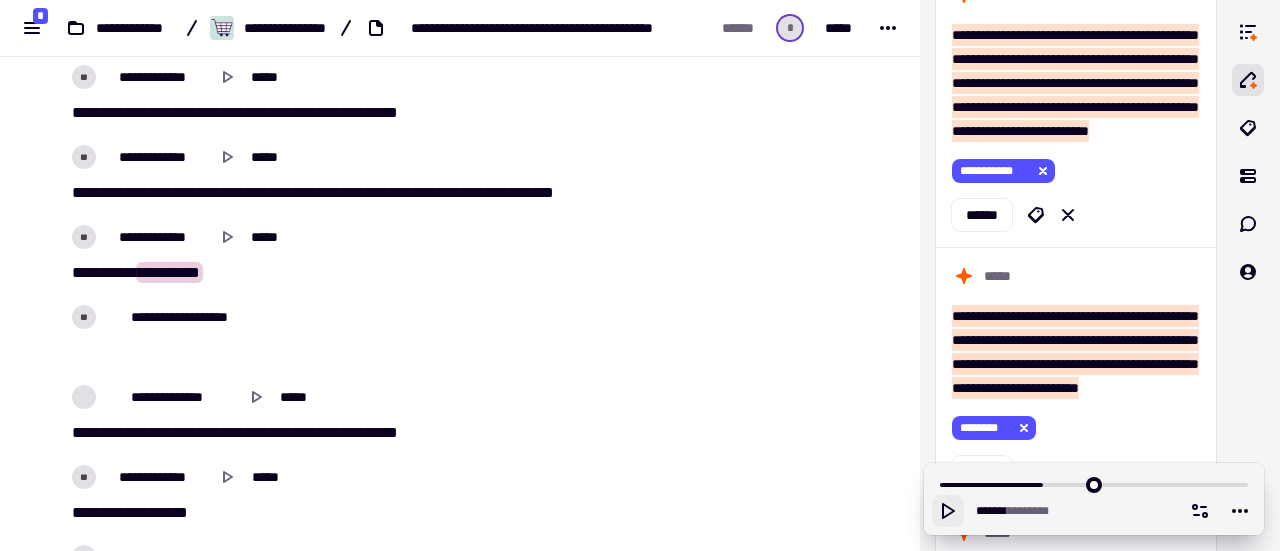 click on "*****   *   **   *********" at bounding box center [370, 273] 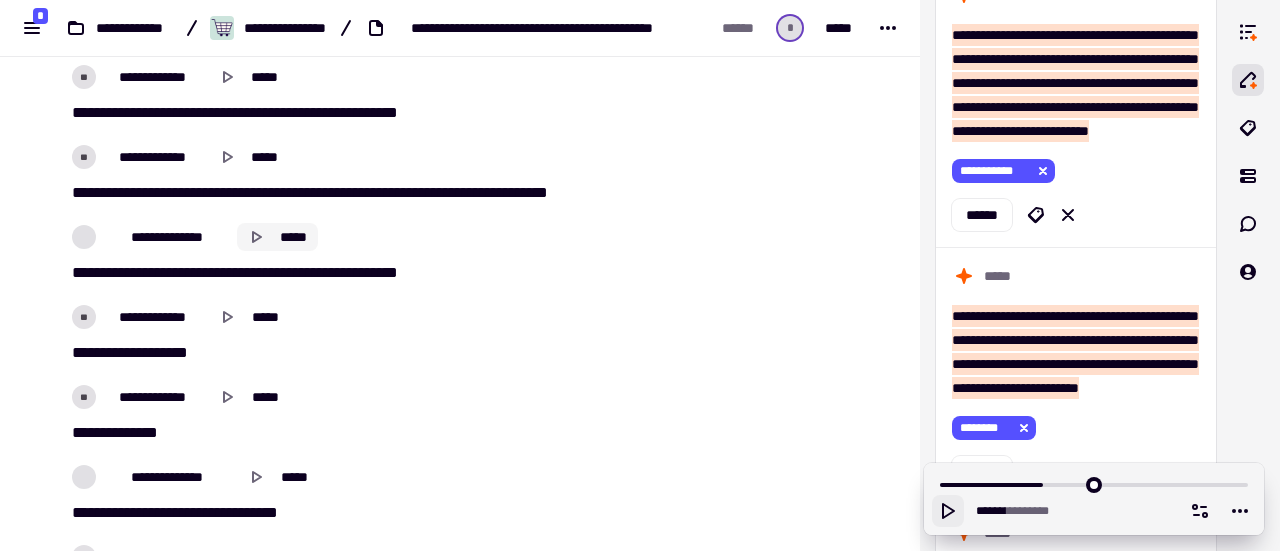 click 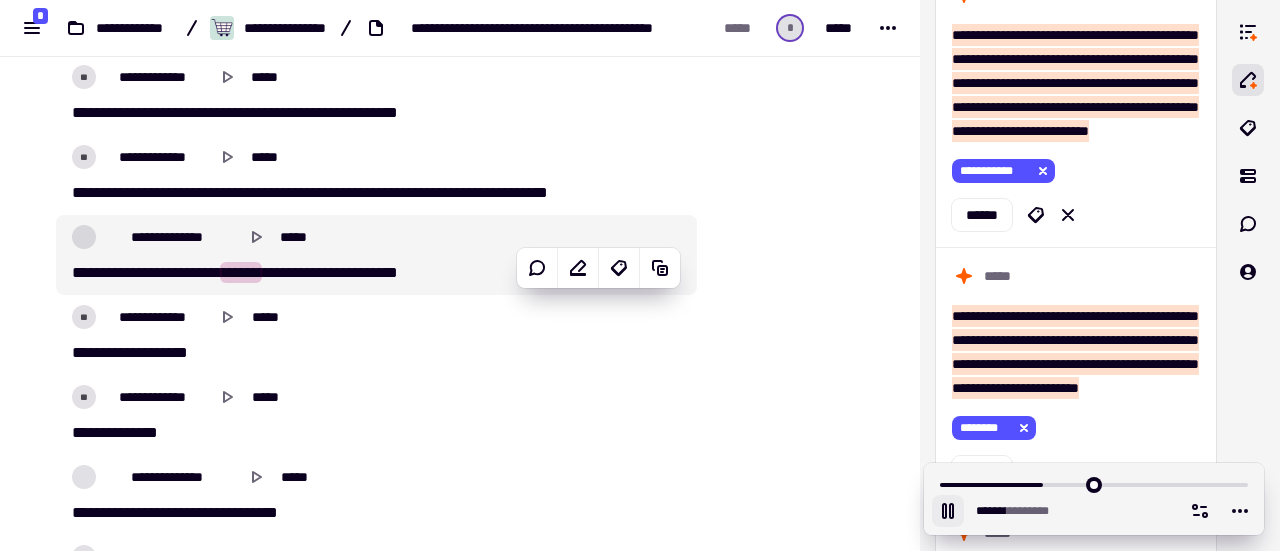 click on "*   **   ******   **   ******   **   ******   ******   ********   *****" at bounding box center (370, 273) 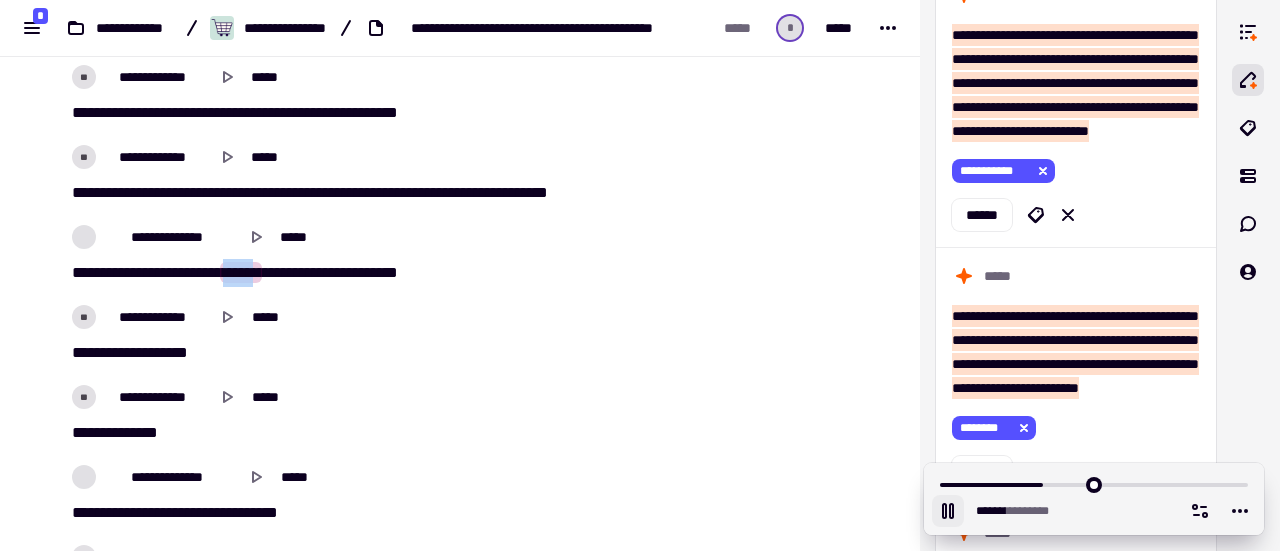 drag, startPoint x: 266, startPoint y: 299, endPoint x: 294, endPoint y: 299, distance: 28 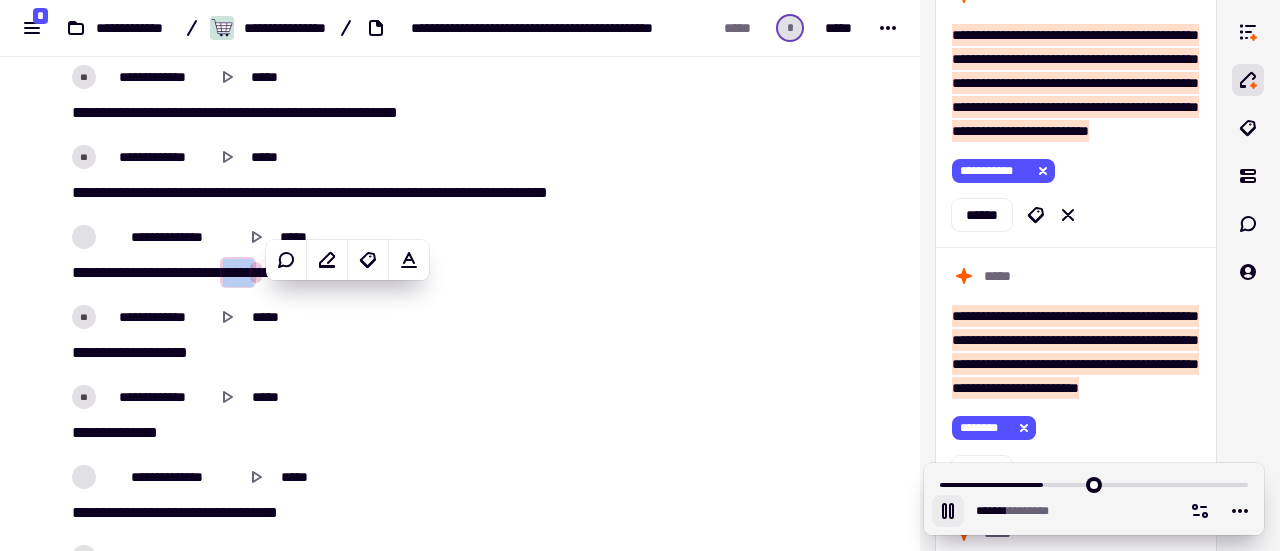 click on "******" at bounding box center [283, 272] 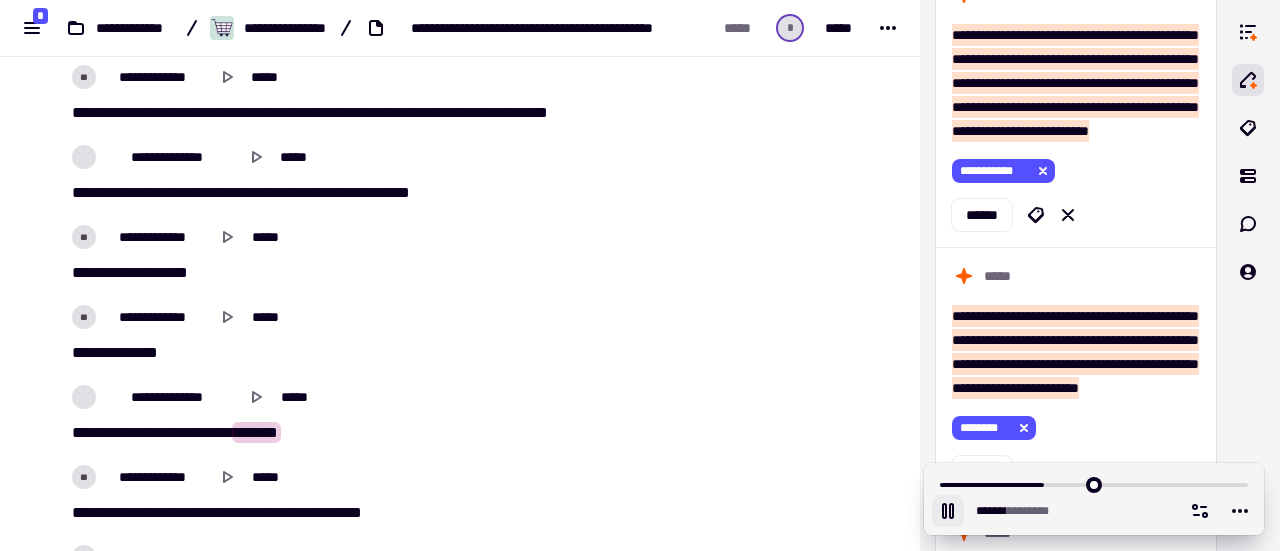scroll, scrollTop: 10288, scrollLeft: 0, axis: vertical 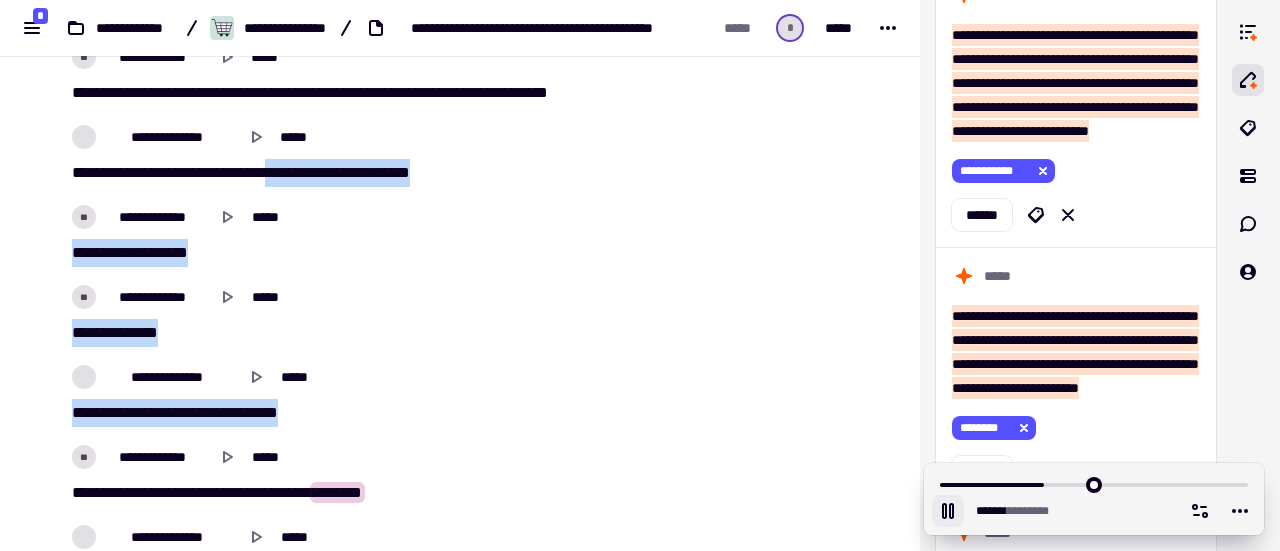 drag, startPoint x: 359, startPoint y: 437, endPoint x: 314, endPoint y: 202, distance: 239.26973 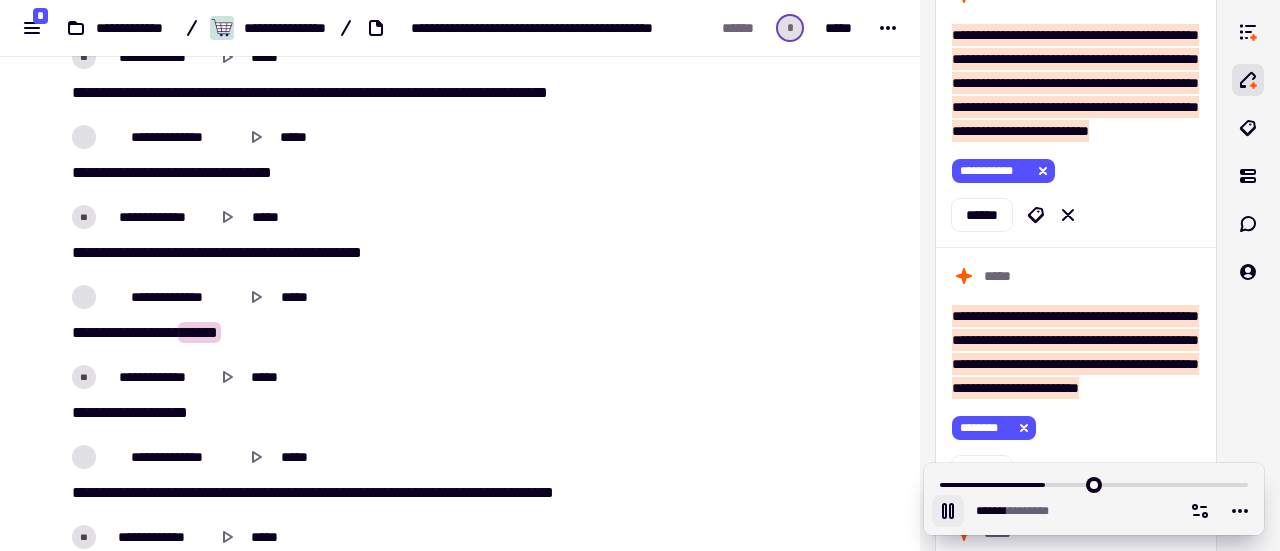 click 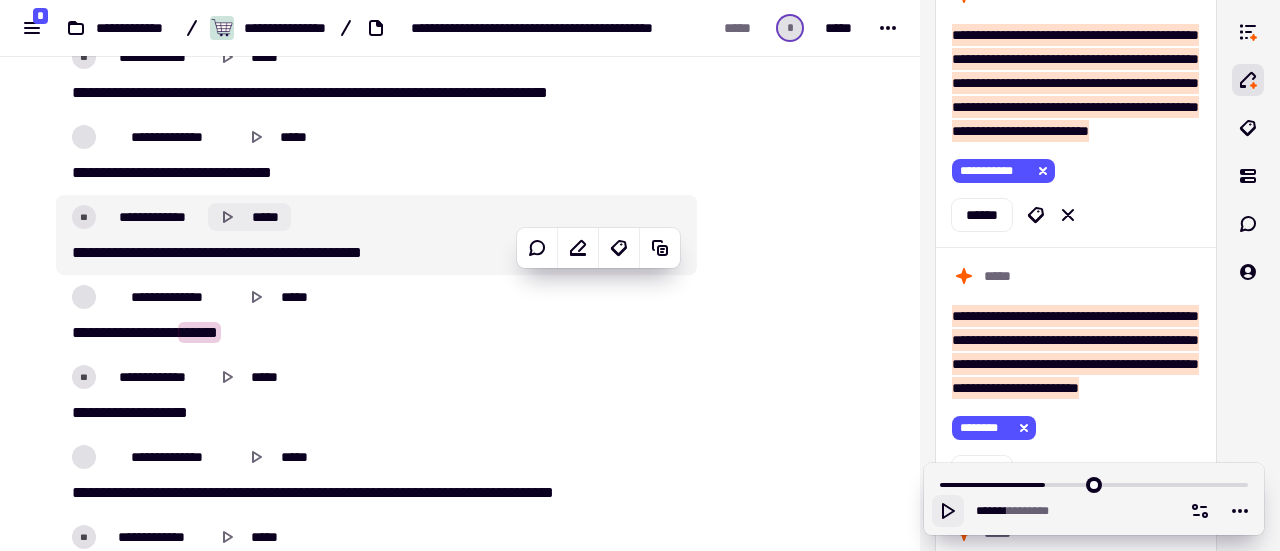 click 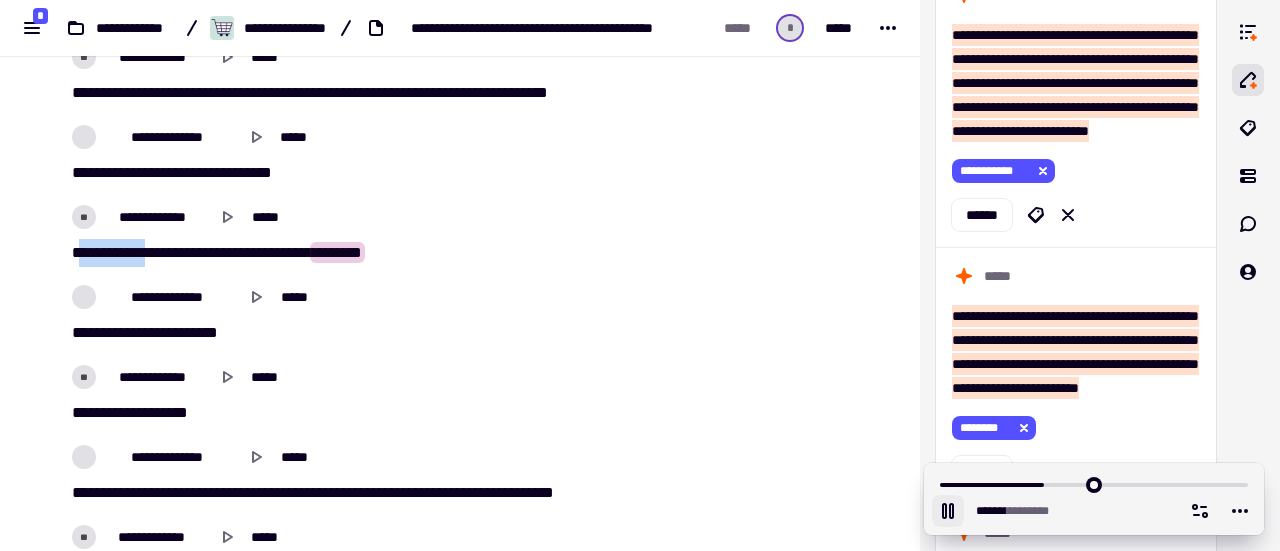 drag, startPoint x: 149, startPoint y: 280, endPoint x: 82, endPoint y: 281, distance: 67.00746 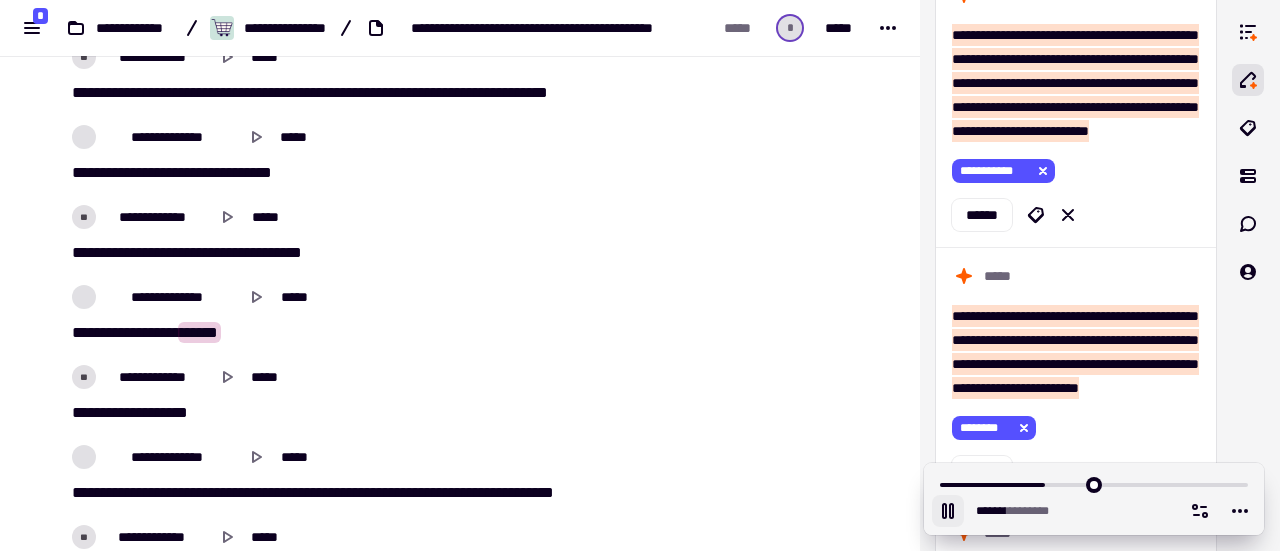 scroll, scrollTop: 10388, scrollLeft: 0, axis: vertical 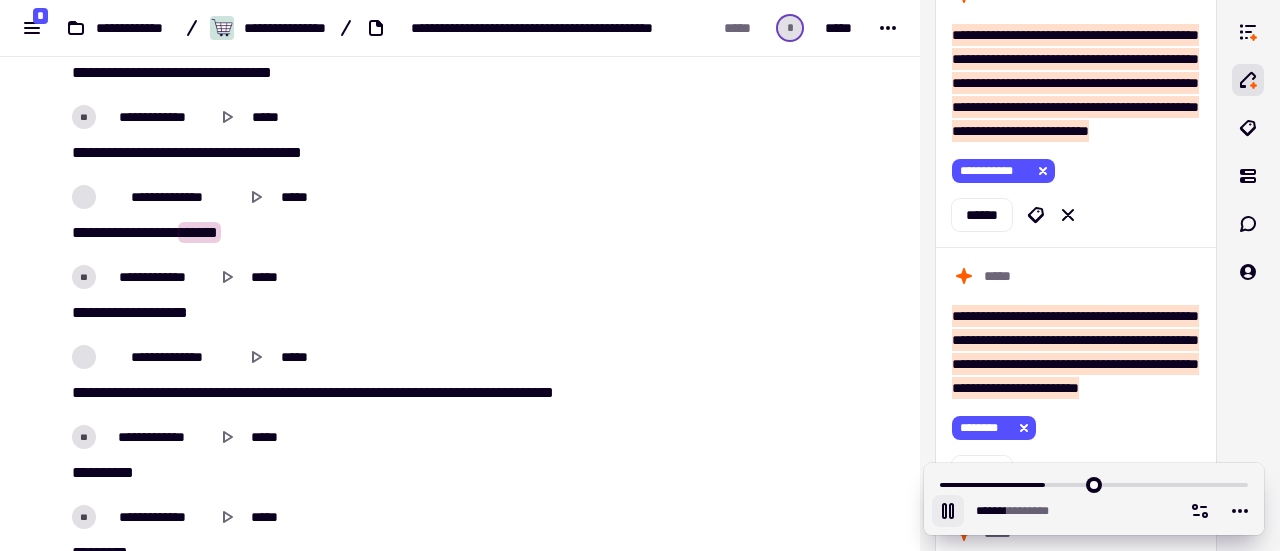 click on "*********" at bounding box center [157, 312] 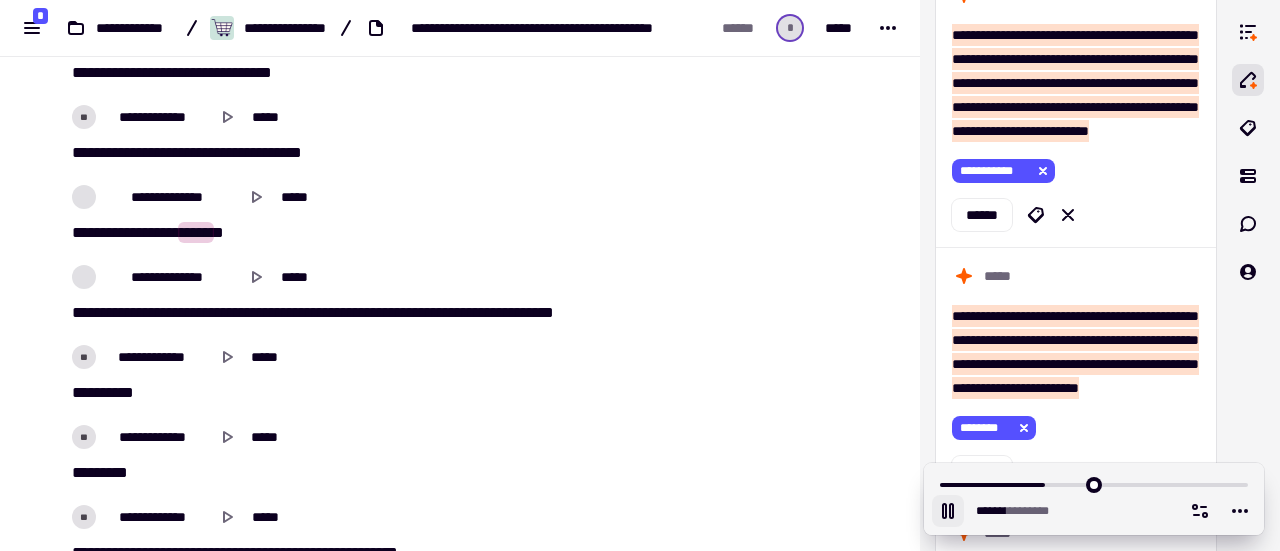 click on "*****" at bounding box center (208, 312) 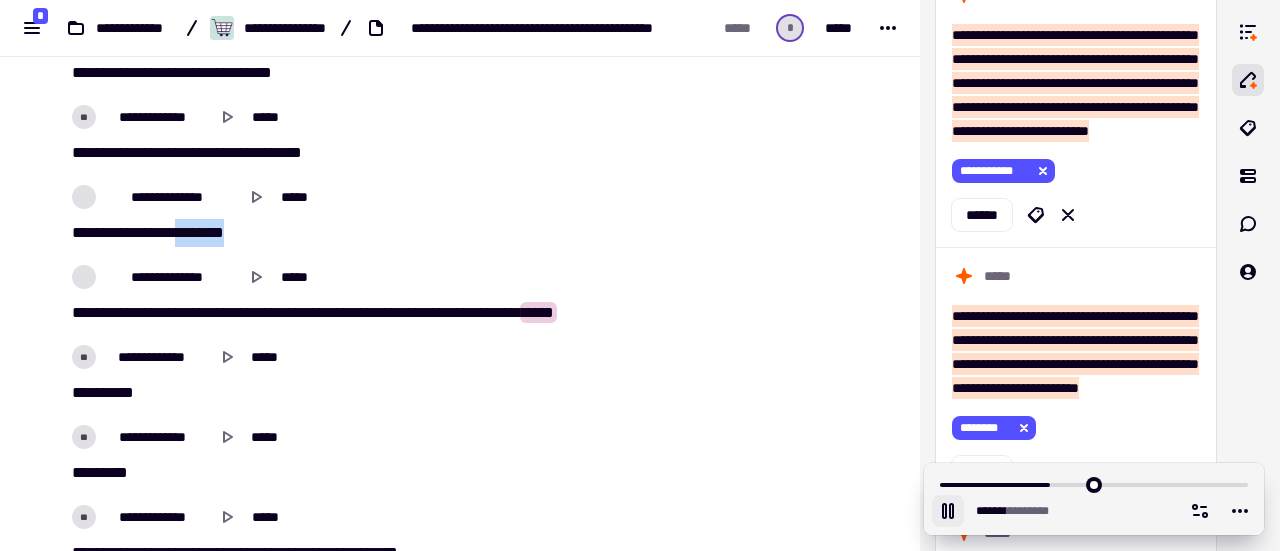 drag, startPoint x: 222, startPoint y: 261, endPoint x: 114, endPoint y: 279, distance: 109.48972 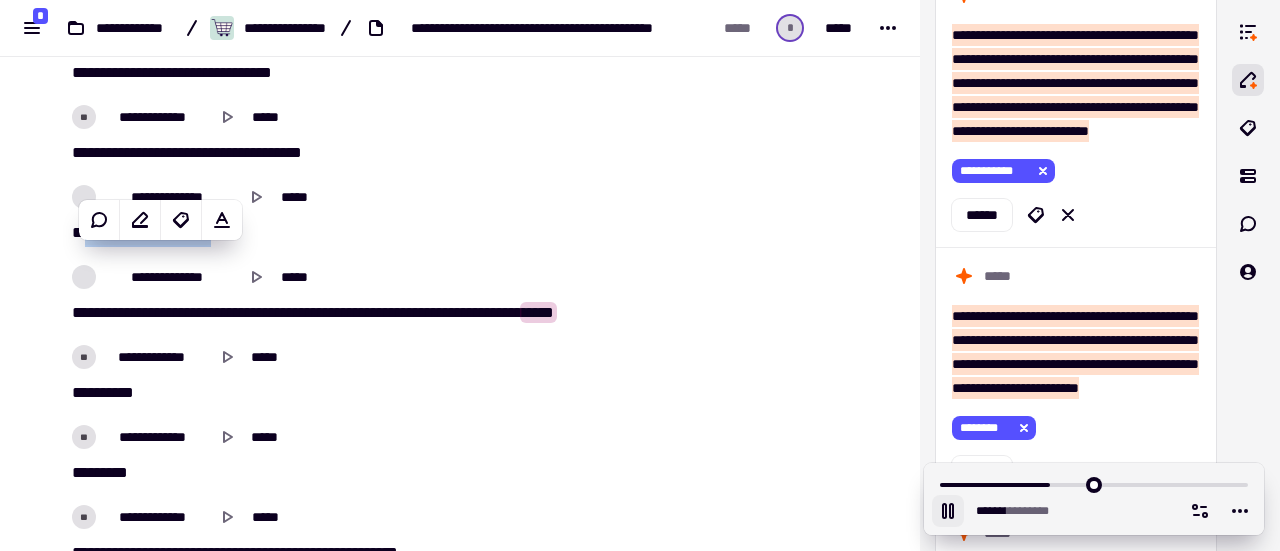 click on "******" at bounding box center [100, 232] 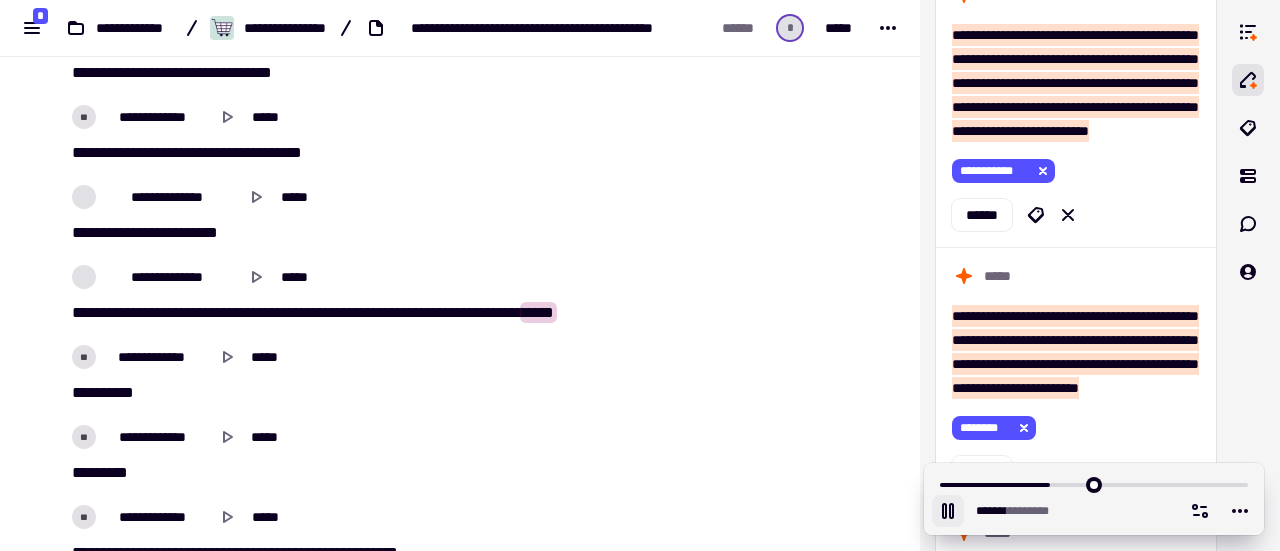 click on "******   **   ******   *****" at bounding box center [370, 233] 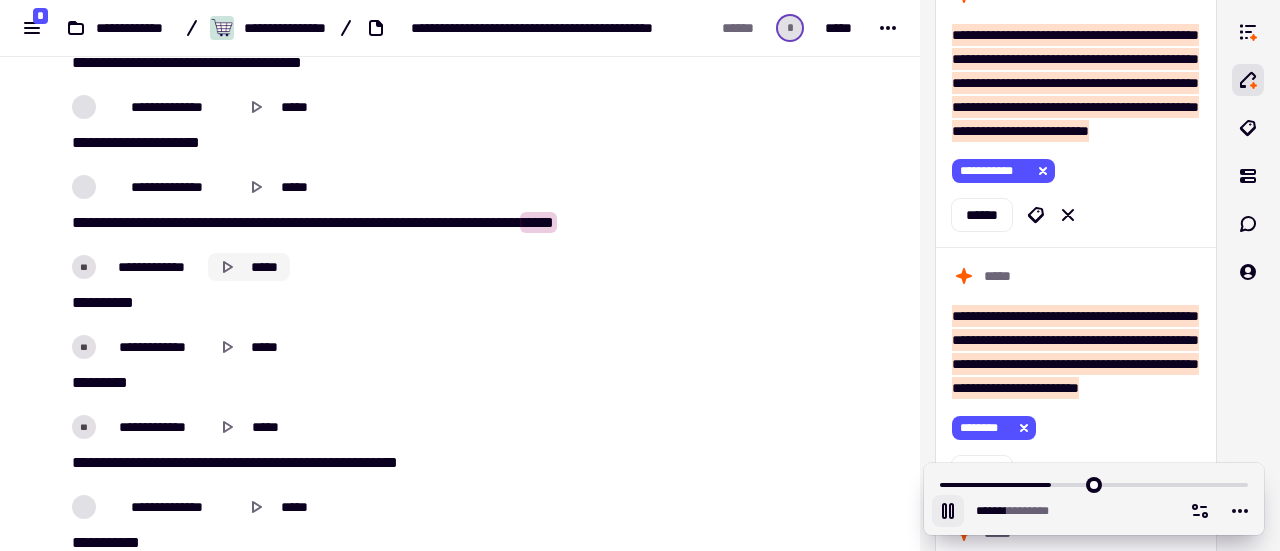 scroll, scrollTop: 10488, scrollLeft: 0, axis: vertical 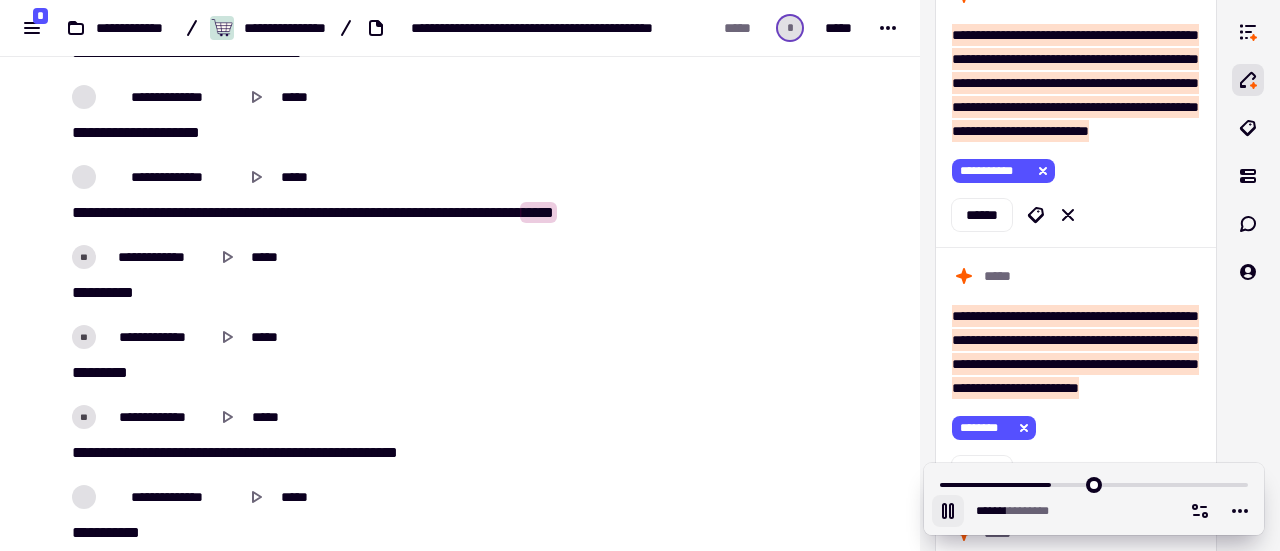 click on "*********" at bounding box center (370, 293) 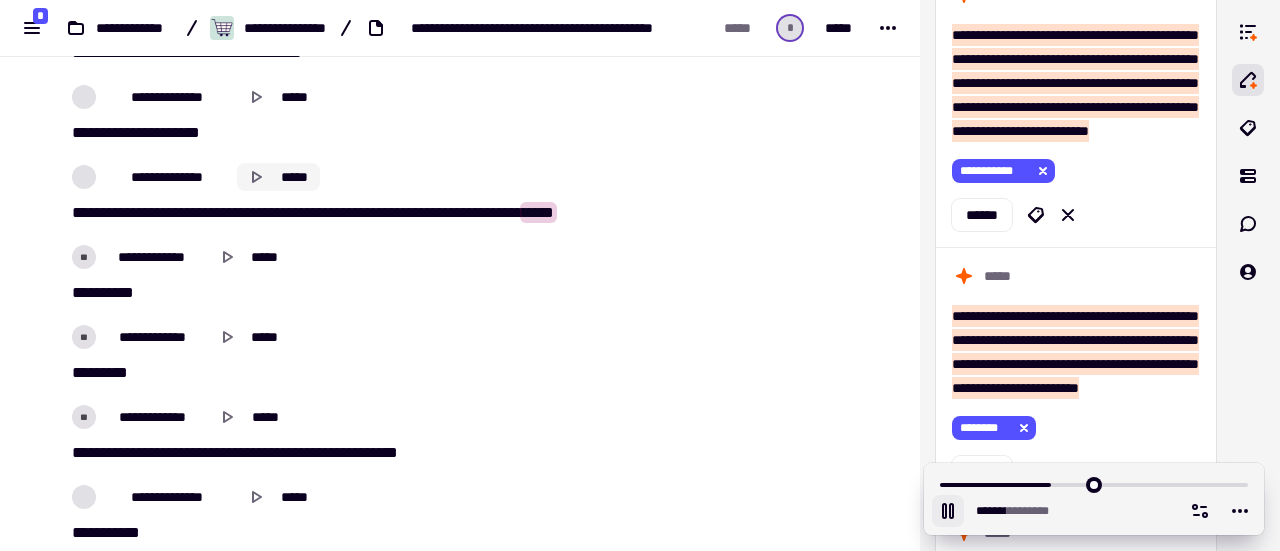 click on "*****" 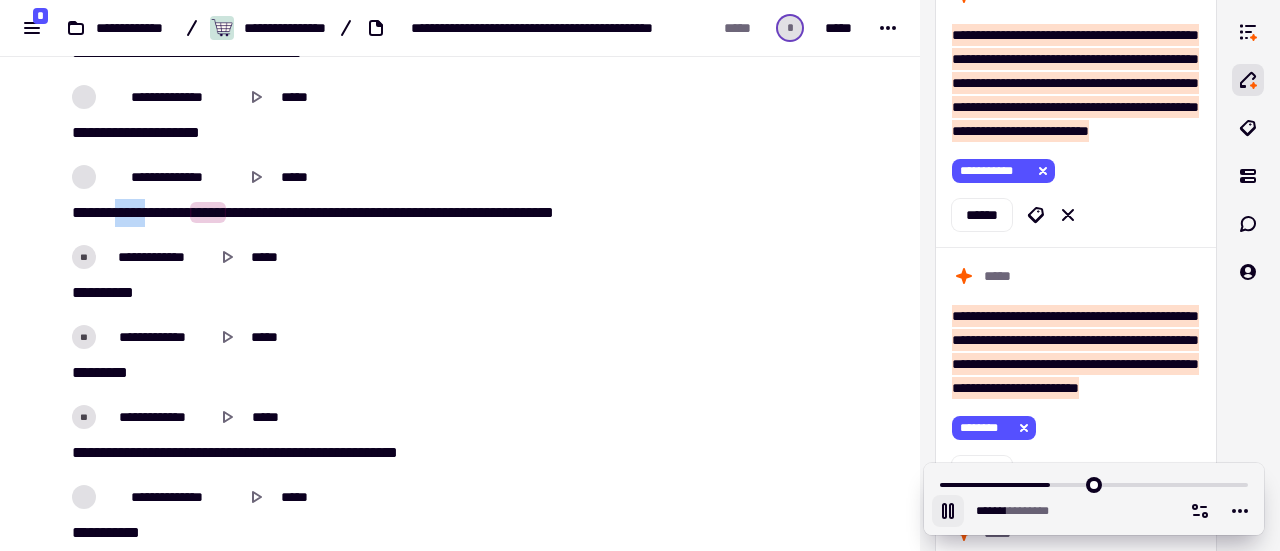 drag, startPoint x: 144, startPoint y: 243, endPoint x: 114, endPoint y: 245, distance: 30.066593 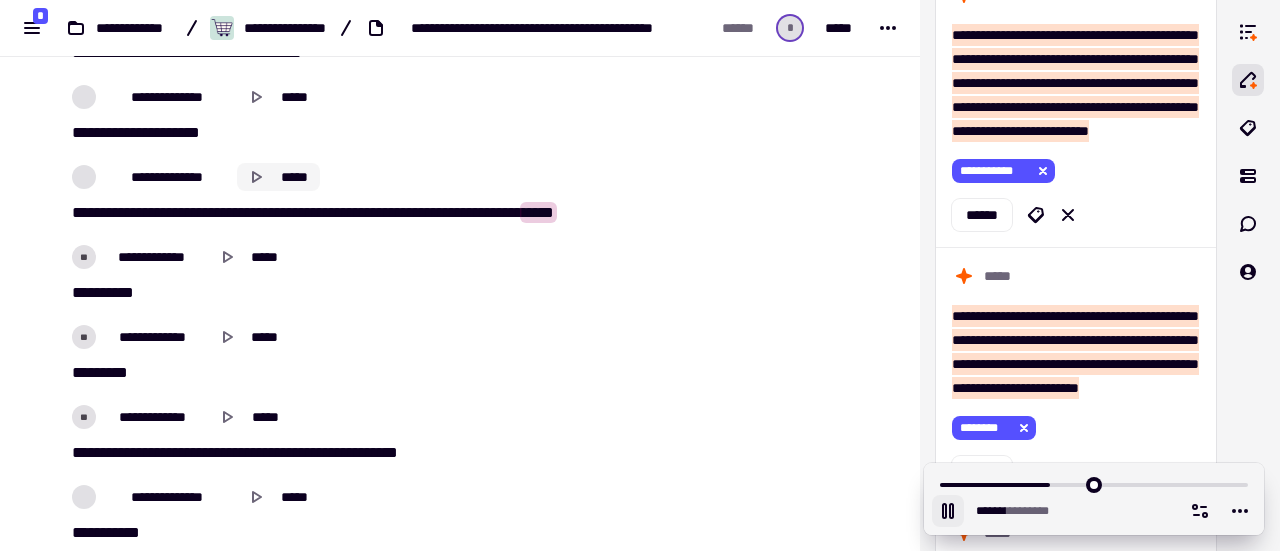 click 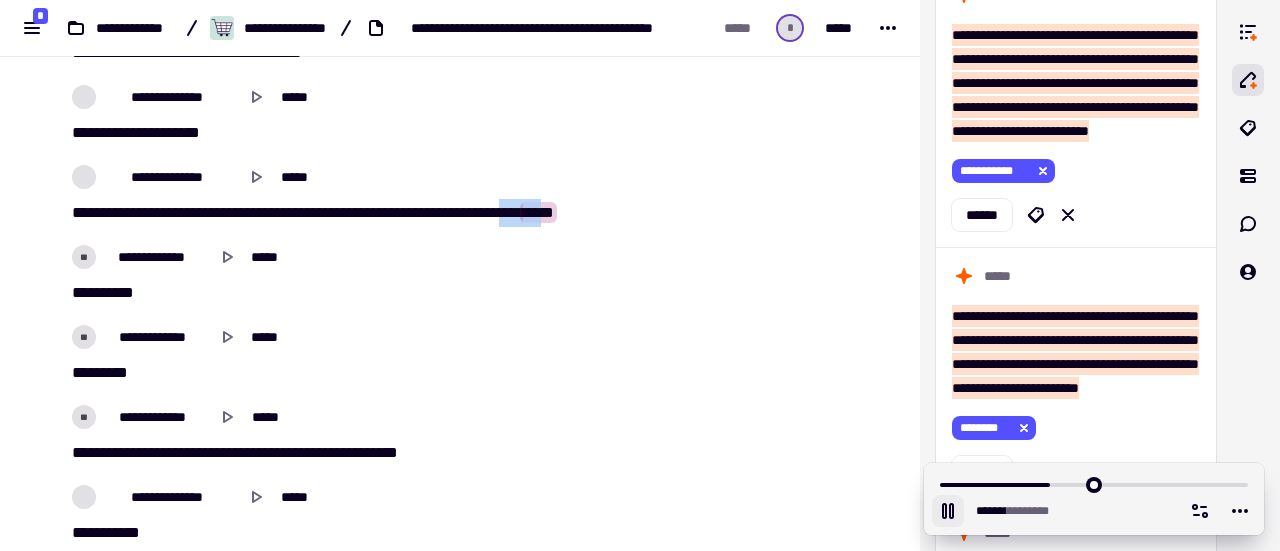 drag, startPoint x: 582, startPoint y: 241, endPoint x: 615, endPoint y: 244, distance: 33.13608 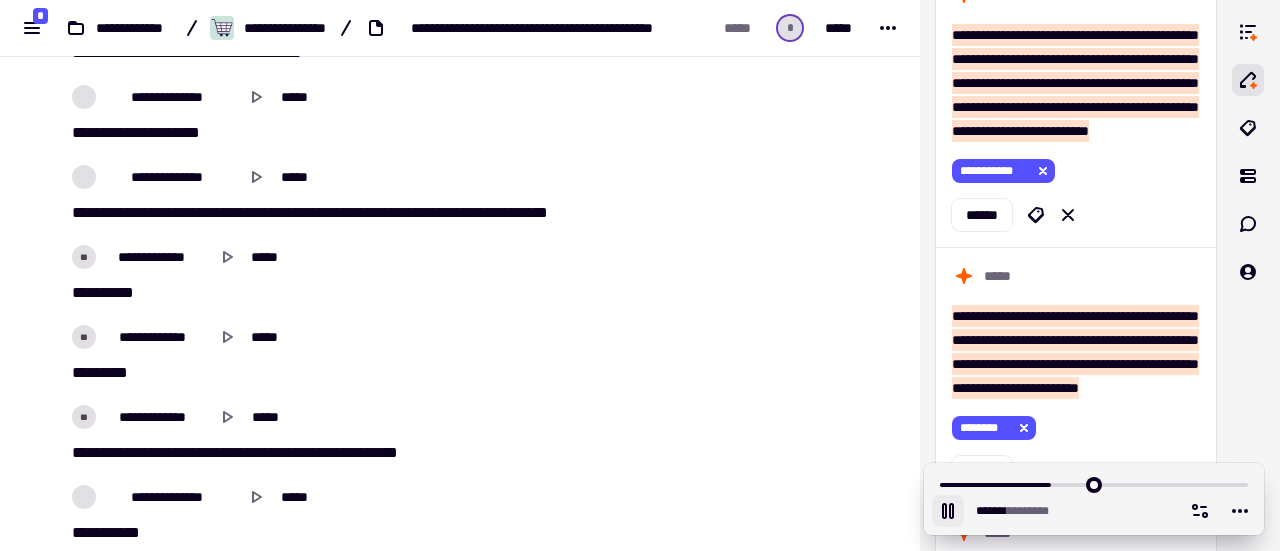 click on "*********" at bounding box center (370, 293) 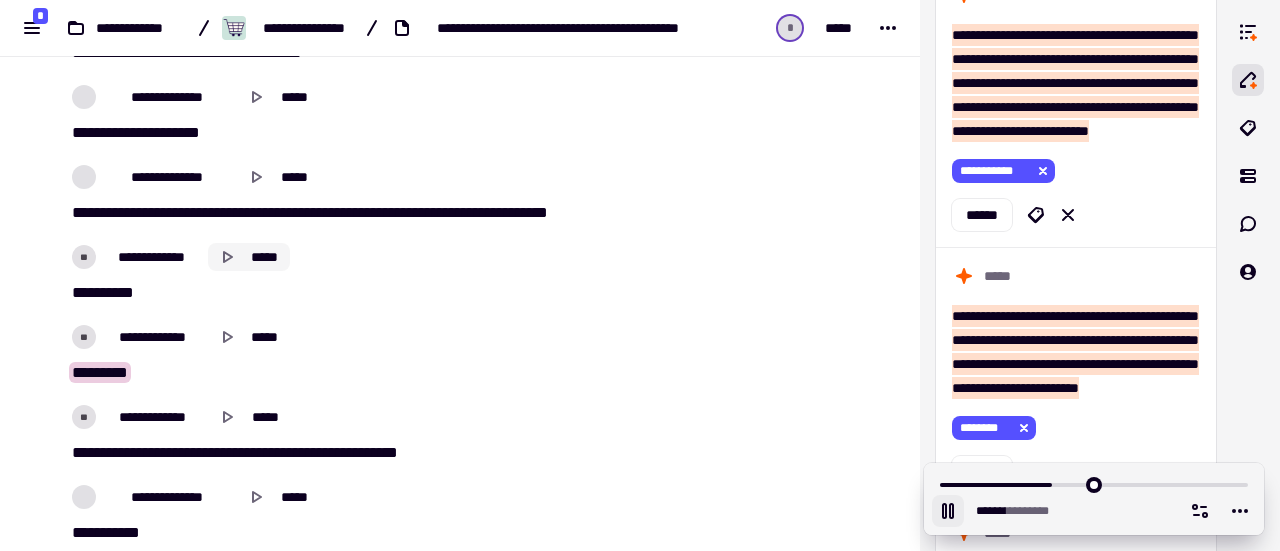 click 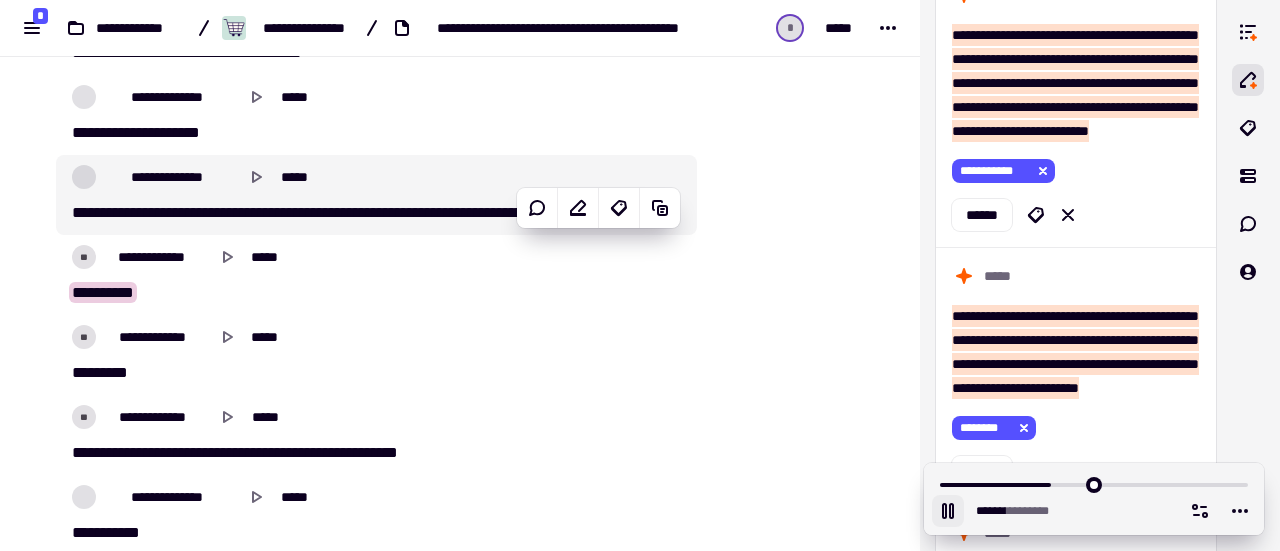 click on "**********" at bounding box center [508, 212] 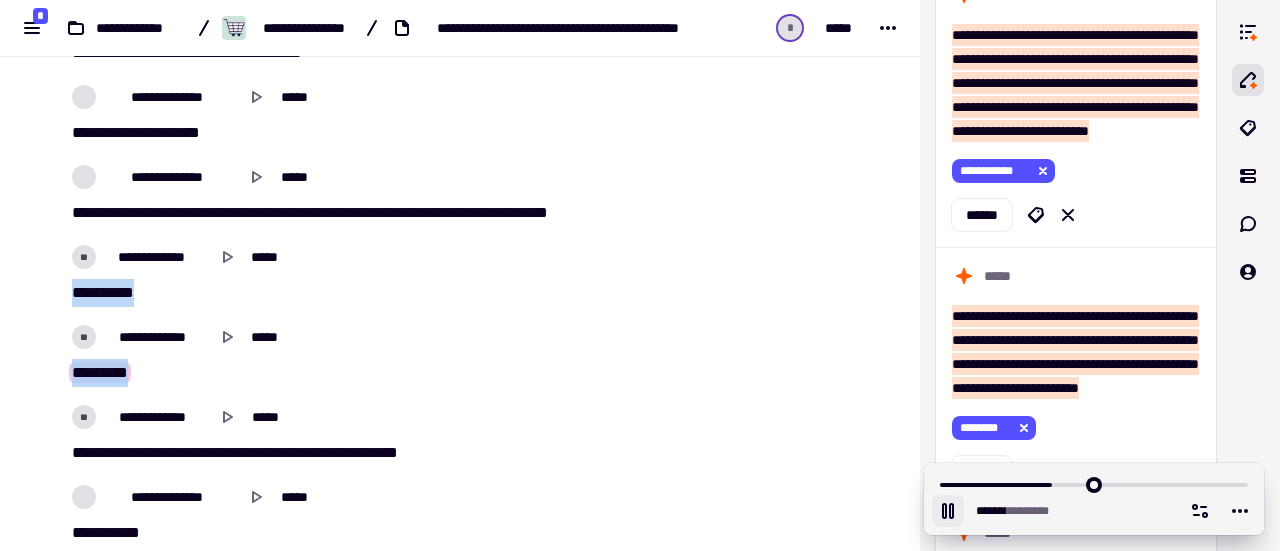 drag, startPoint x: 158, startPoint y: 395, endPoint x: 57, endPoint y: 320, distance: 125.80143 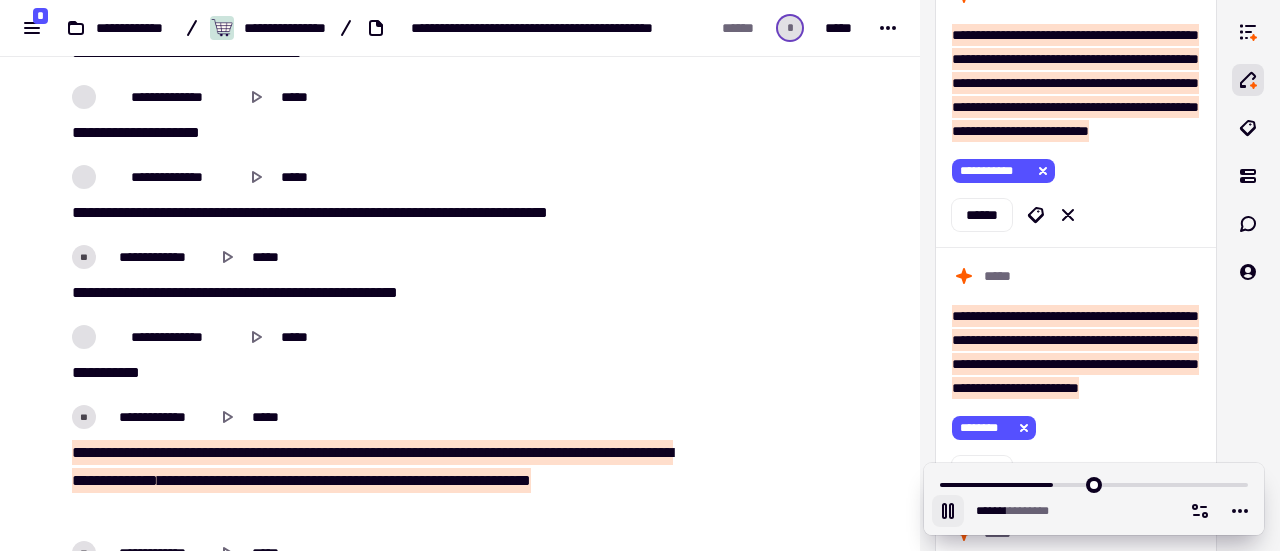 click on "******" at bounding box center (90, 292) 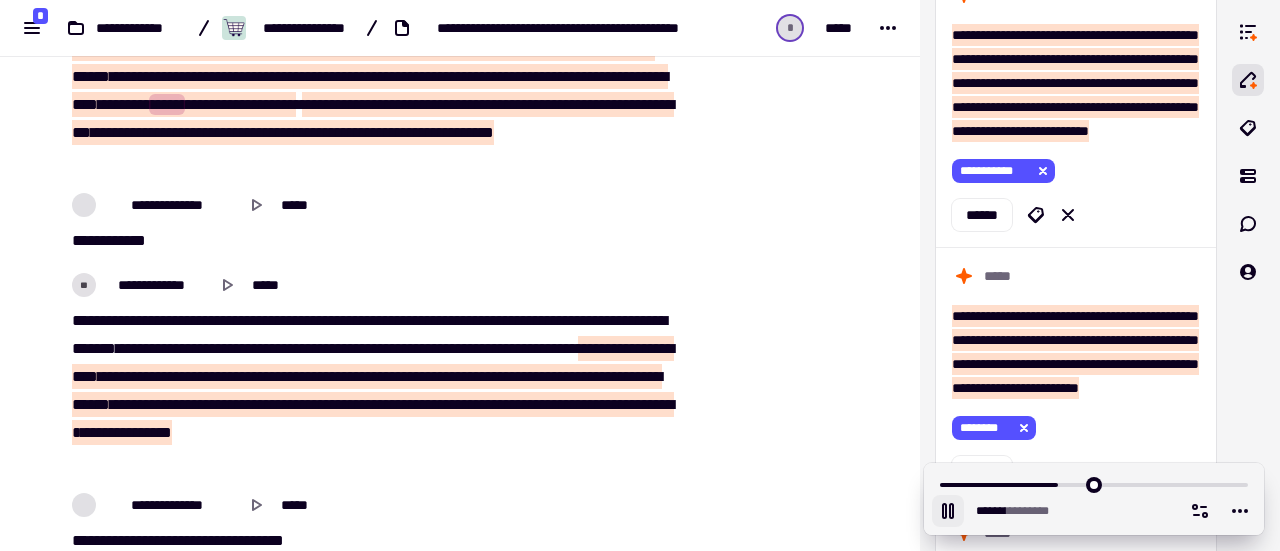 scroll, scrollTop: 11029, scrollLeft: 0, axis: vertical 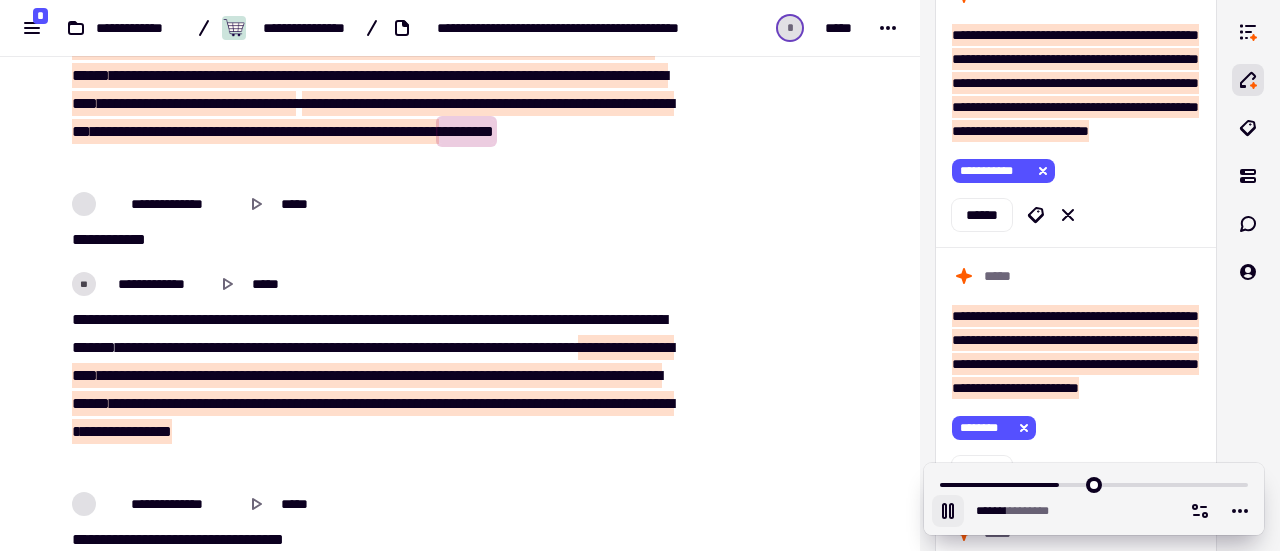 click on "***" at bounding box center [316, 131] 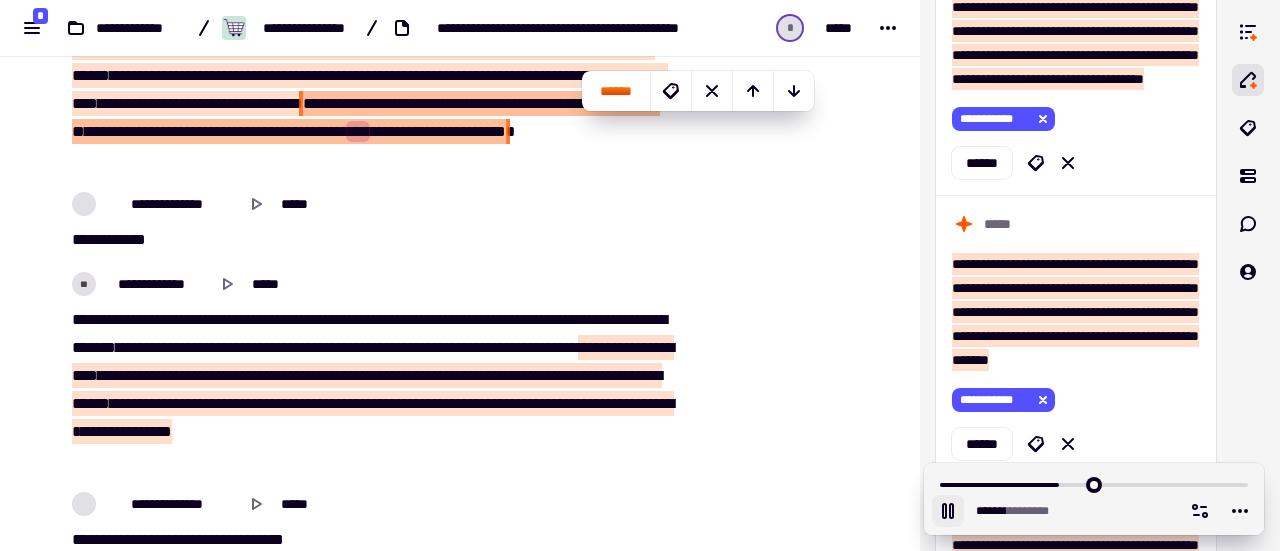 scroll, scrollTop: 4914, scrollLeft: 0, axis: vertical 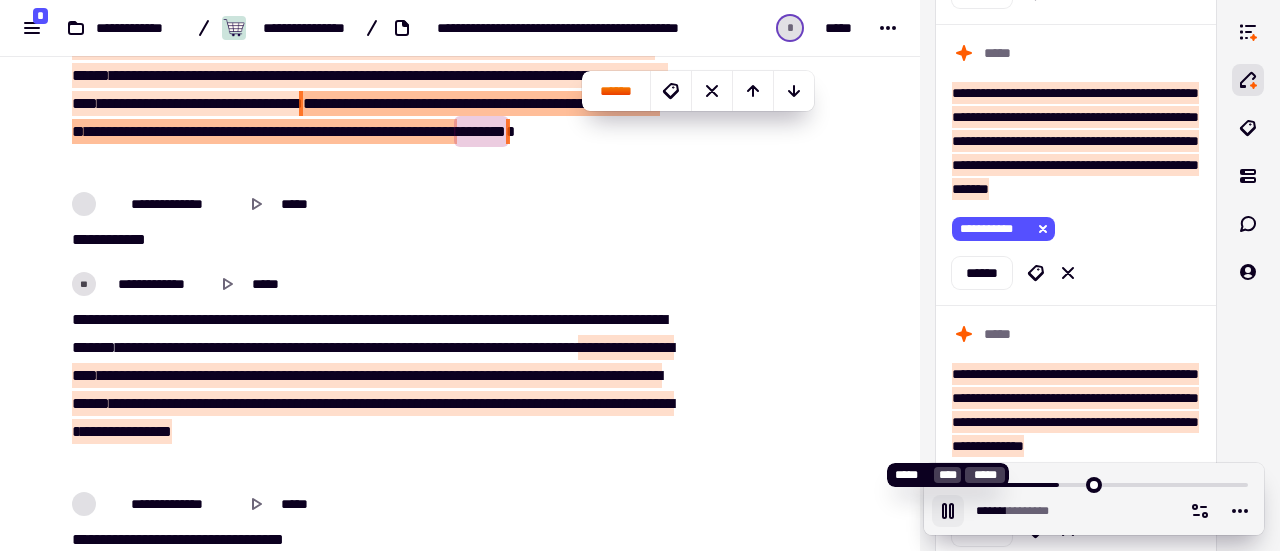 click 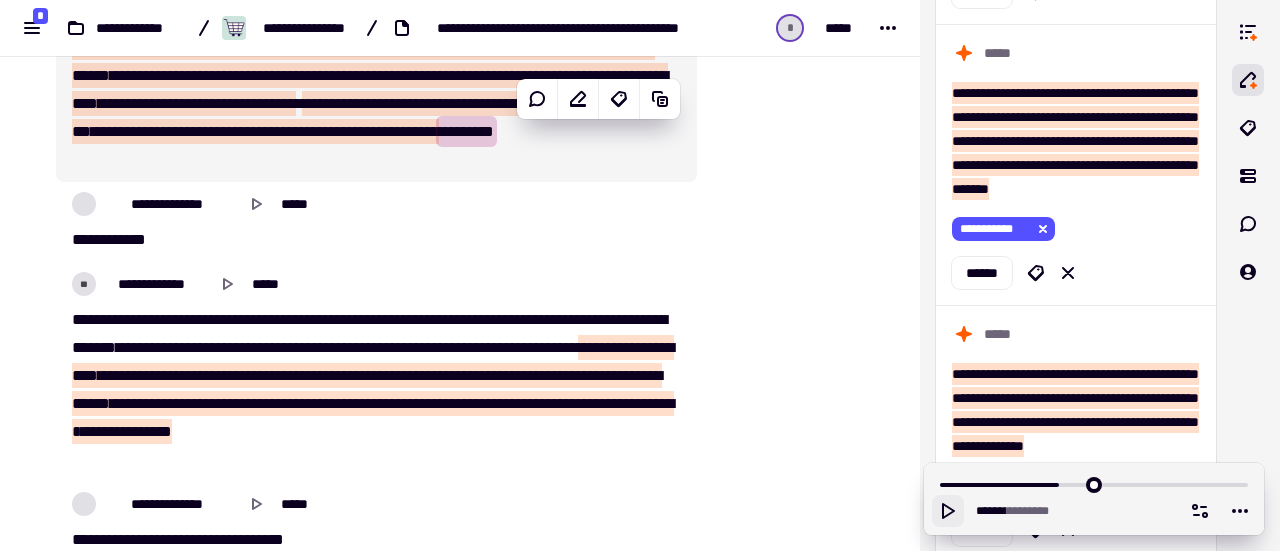 click on "*****" at bounding box center [418, 131] 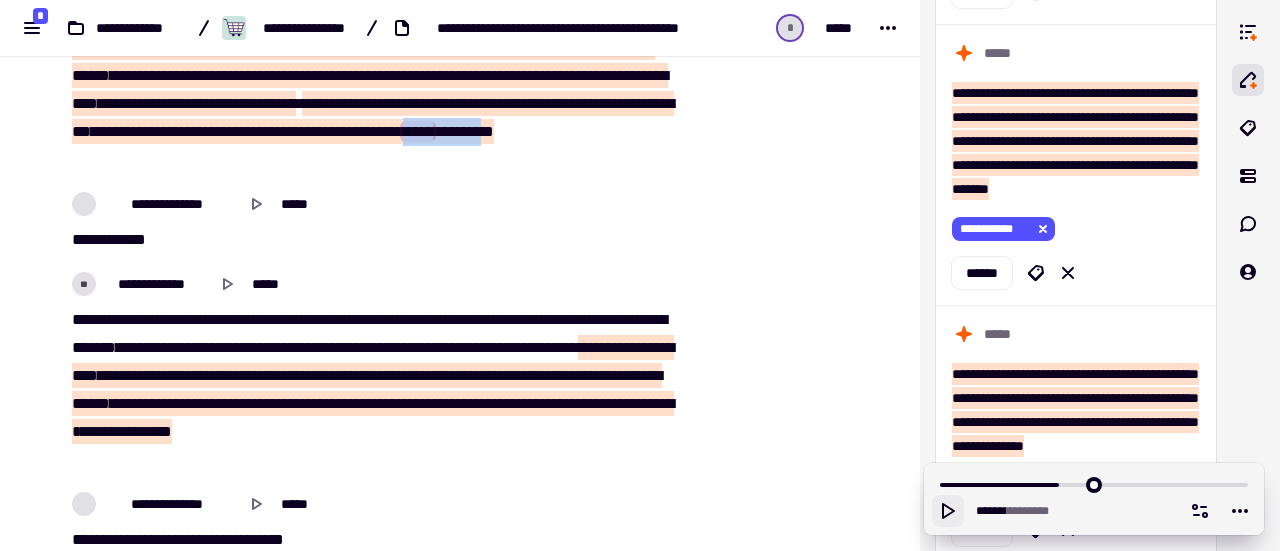 drag, startPoint x: 279, startPoint y: 186, endPoint x: 383, endPoint y: 182, distance: 104.0769 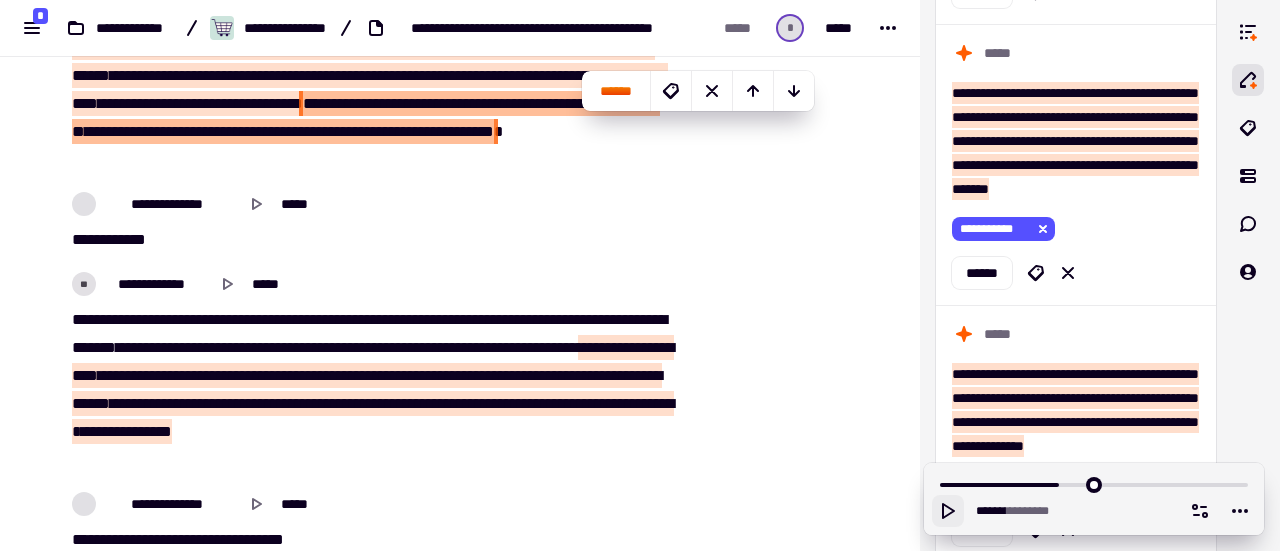 drag, startPoint x: 413, startPoint y: 218, endPoint x: 338, endPoint y: 151, distance: 100.56838 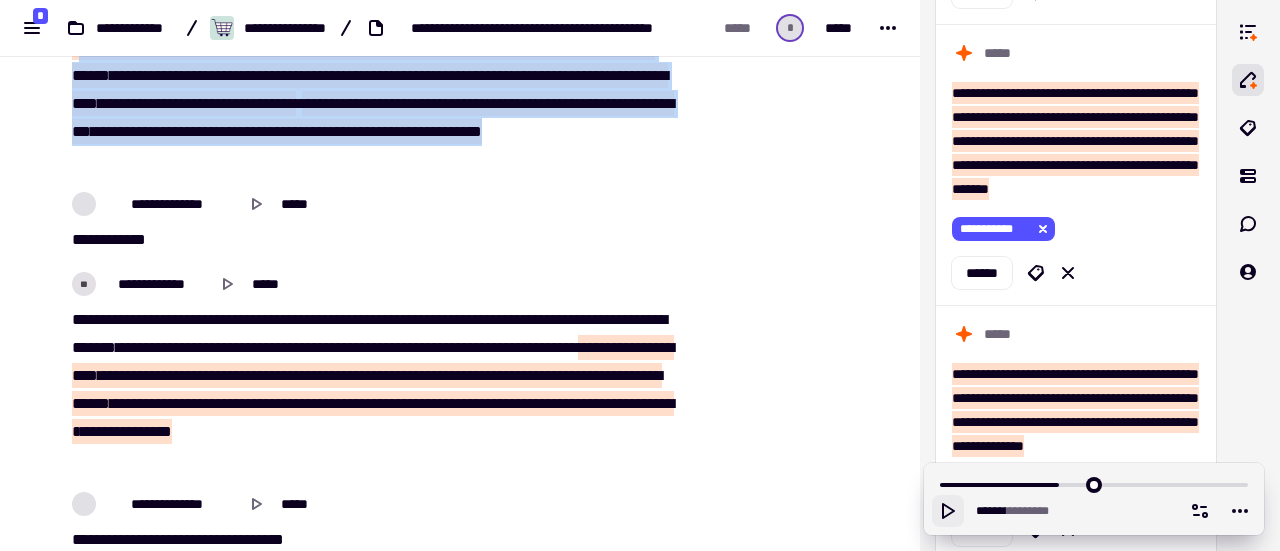 drag, startPoint x: 391, startPoint y: 191, endPoint x: 76, endPoint y: 75, distance: 335.6799 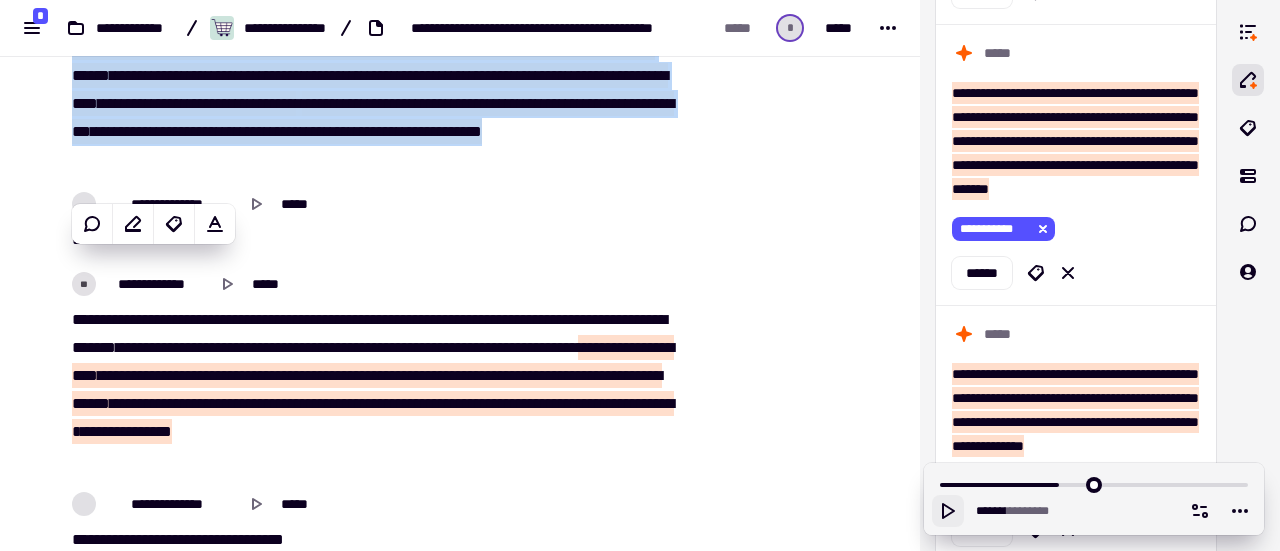 click on "***   *******" at bounding box center (370, 240) 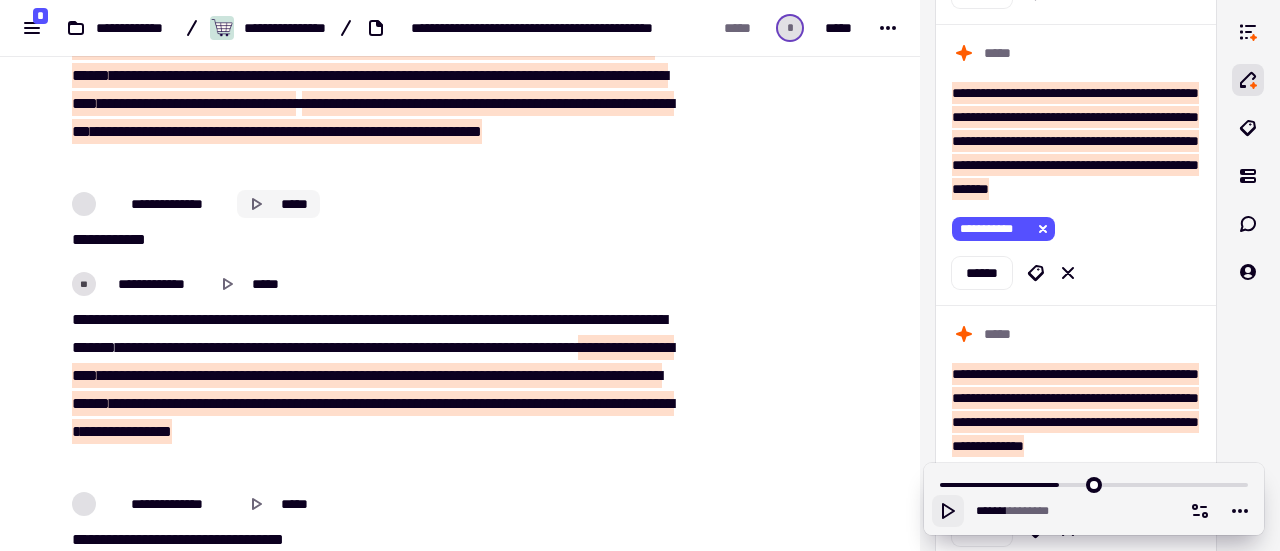 click 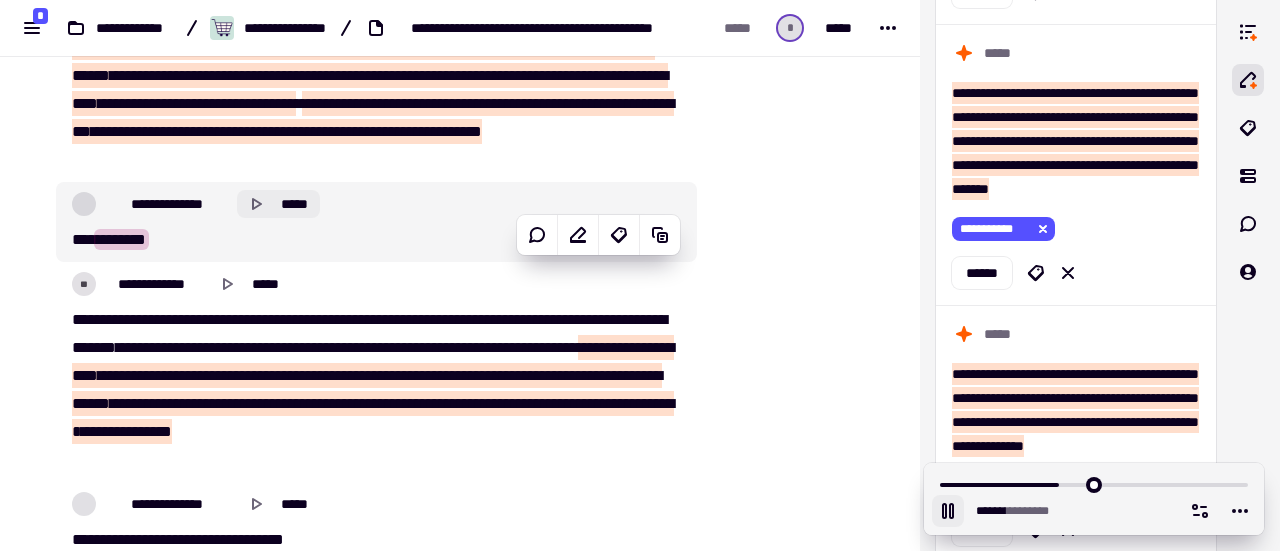 click 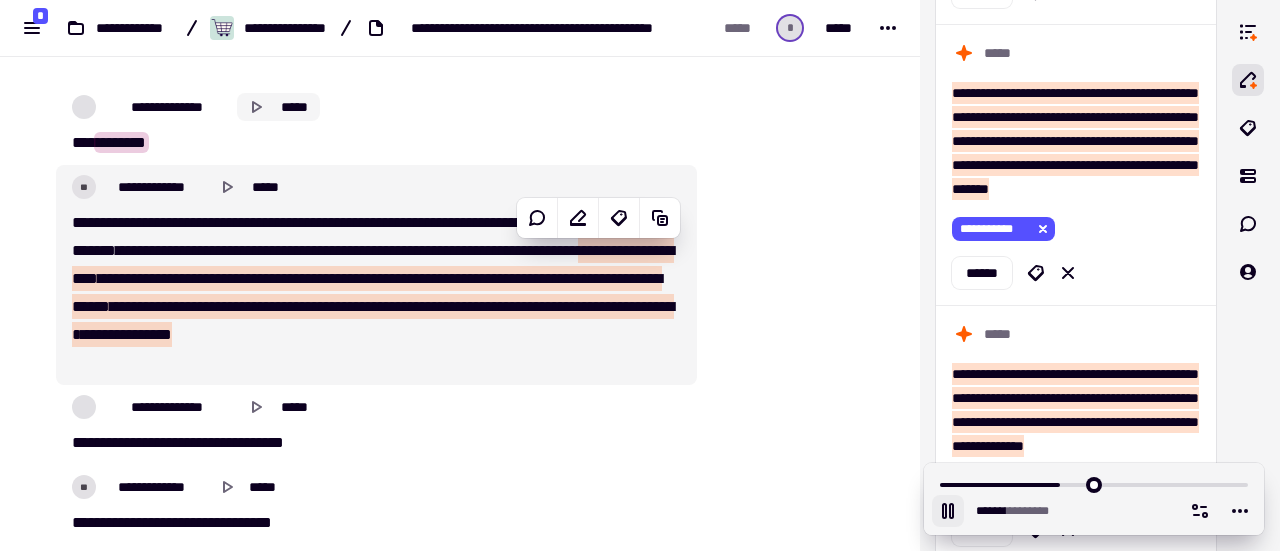 scroll, scrollTop: 11129, scrollLeft: 0, axis: vertical 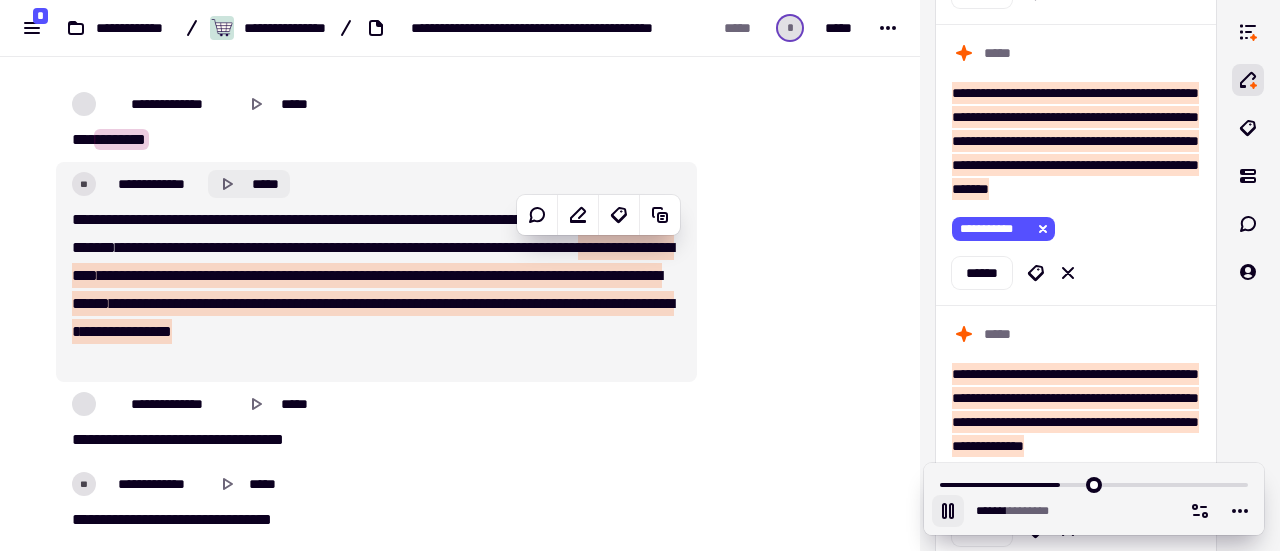 click on "*****" 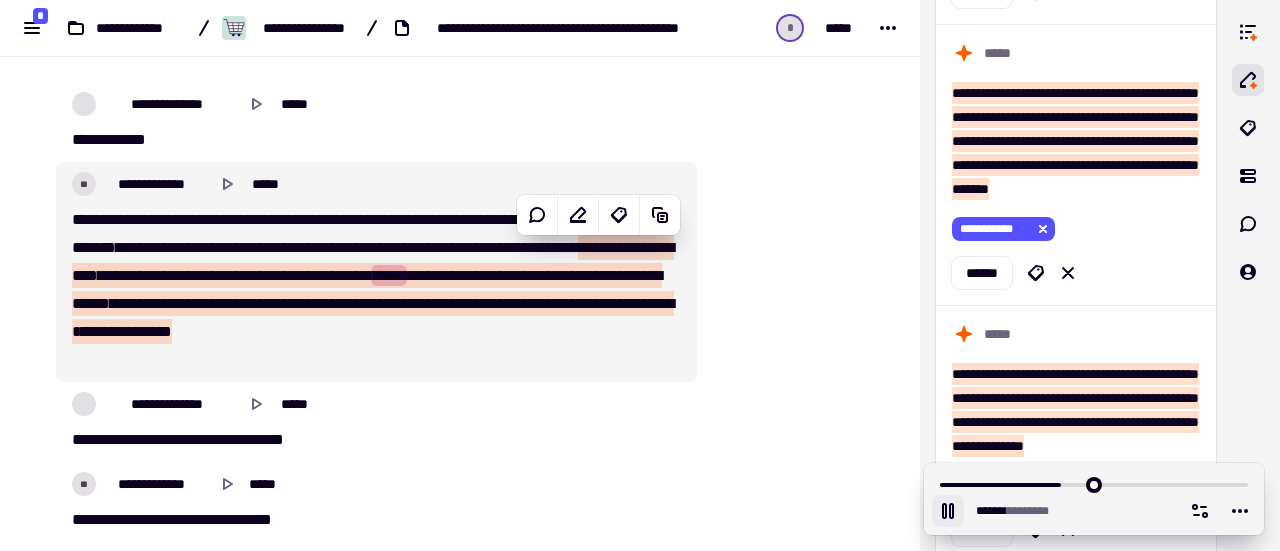 click on "**" at bounding box center [577, 219] 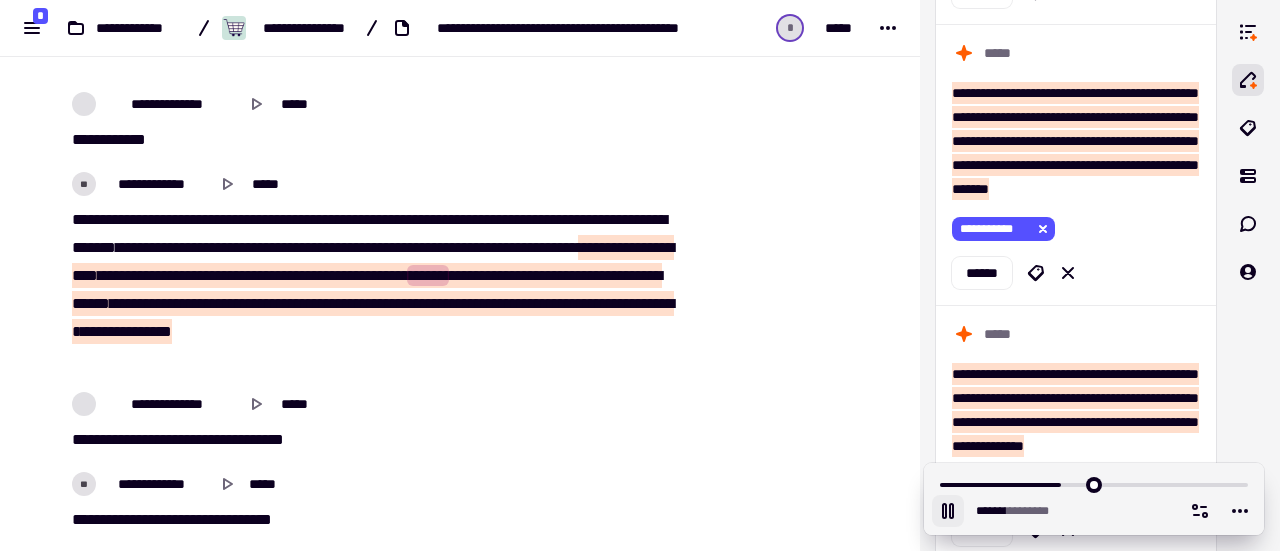 click on "**" at bounding box center (577, 219) 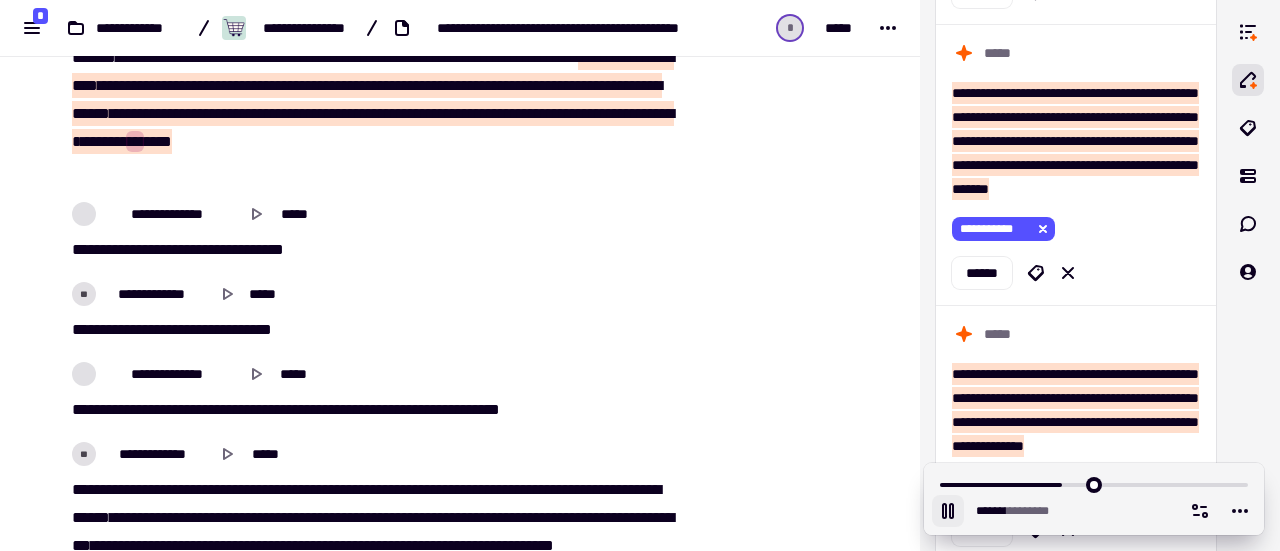 scroll, scrollTop: 11329, scrollLeft: 0, axis: vertical 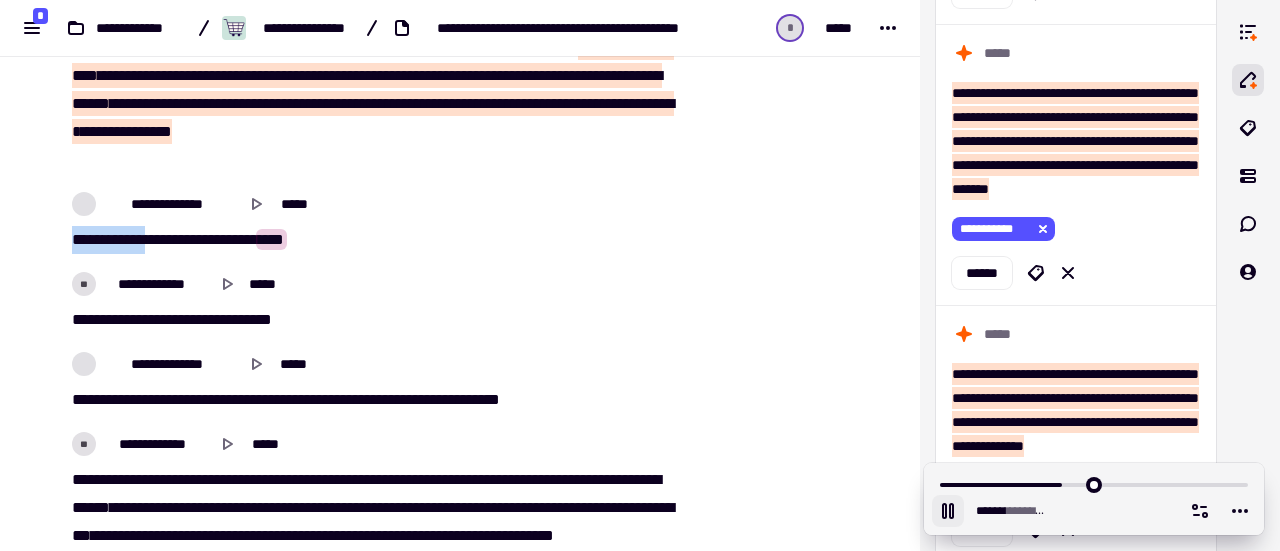drag, startPoint x: 74, startPoint y: 268, endPoint x: 159, endPoint y: 267, distance: 85.00588 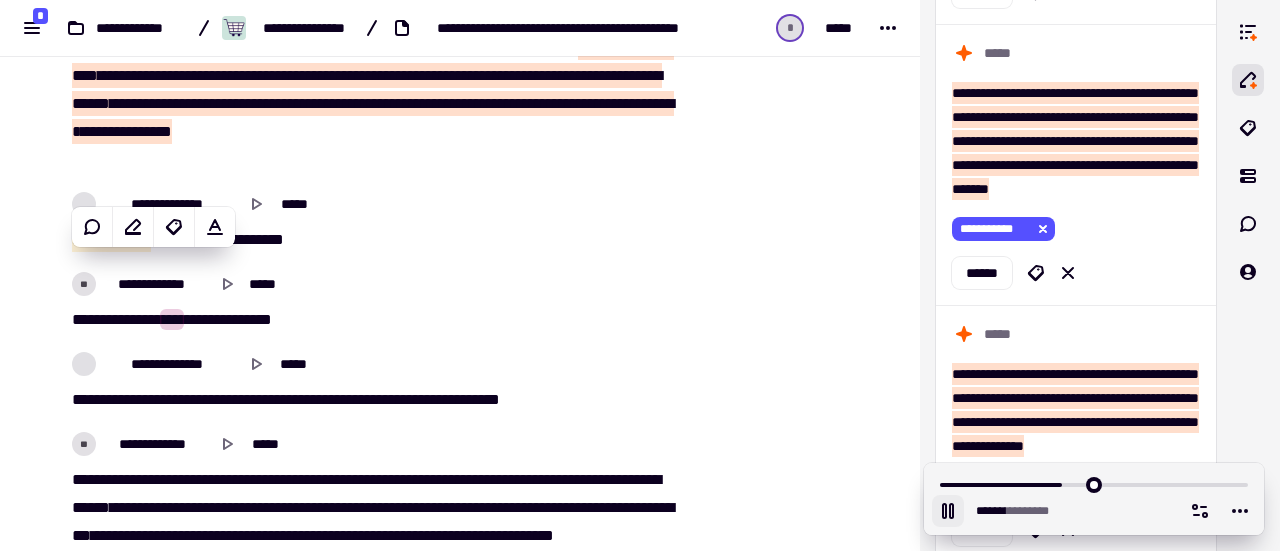 click on "*****   ******   *   ***   *****   ***   ***" at bounding box center (370, 320) 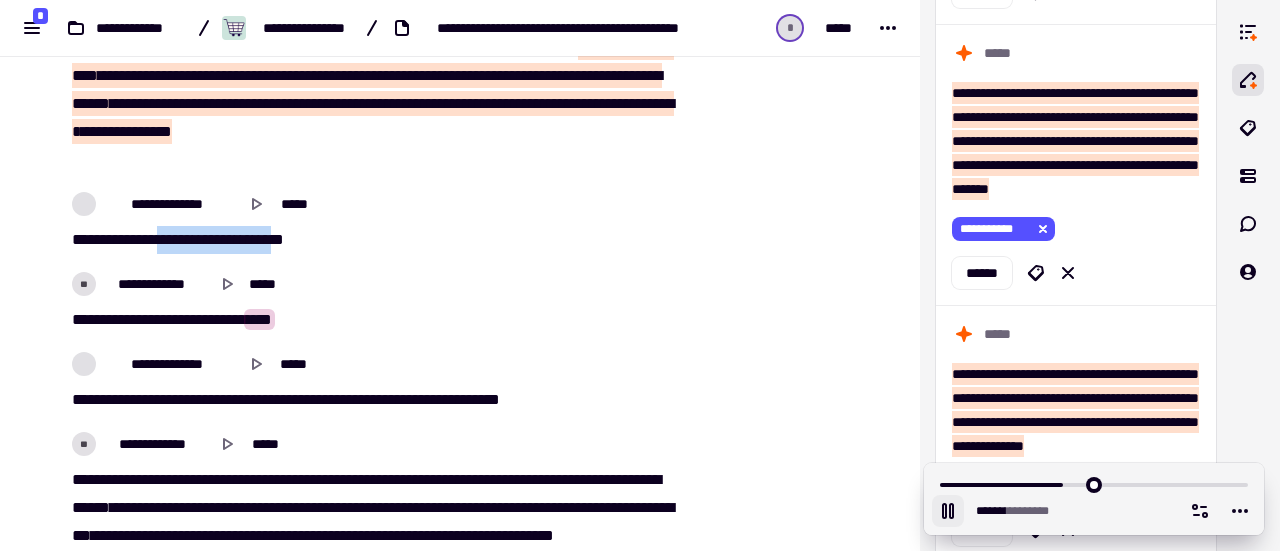 drag, startPoint x: 171, startPoint y: 267, endPoint x: 322, endPoint y: 270, distance: 151.0298 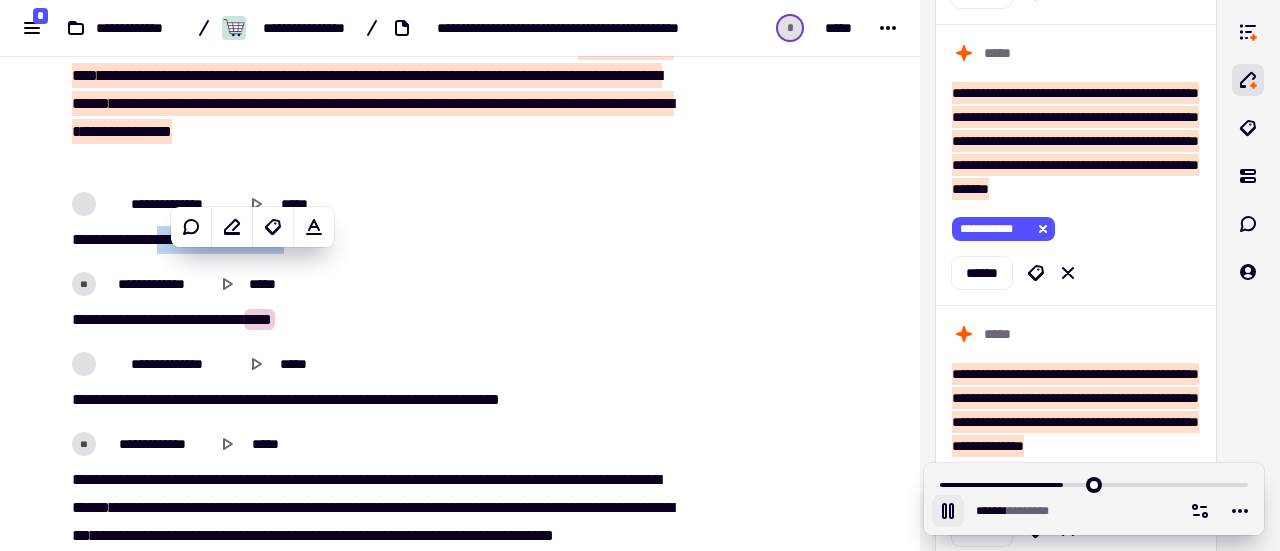 copy on "******   ******   **   ***" 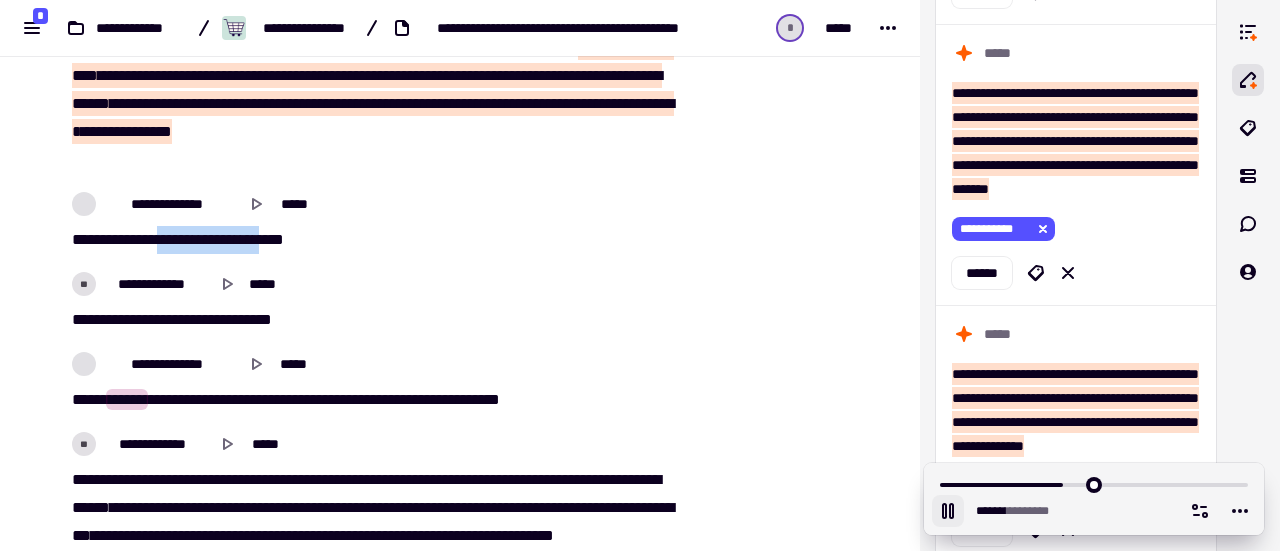 click on "*****   ******   *   ***   *****   ***   ***" at bounding box center (370, 320) 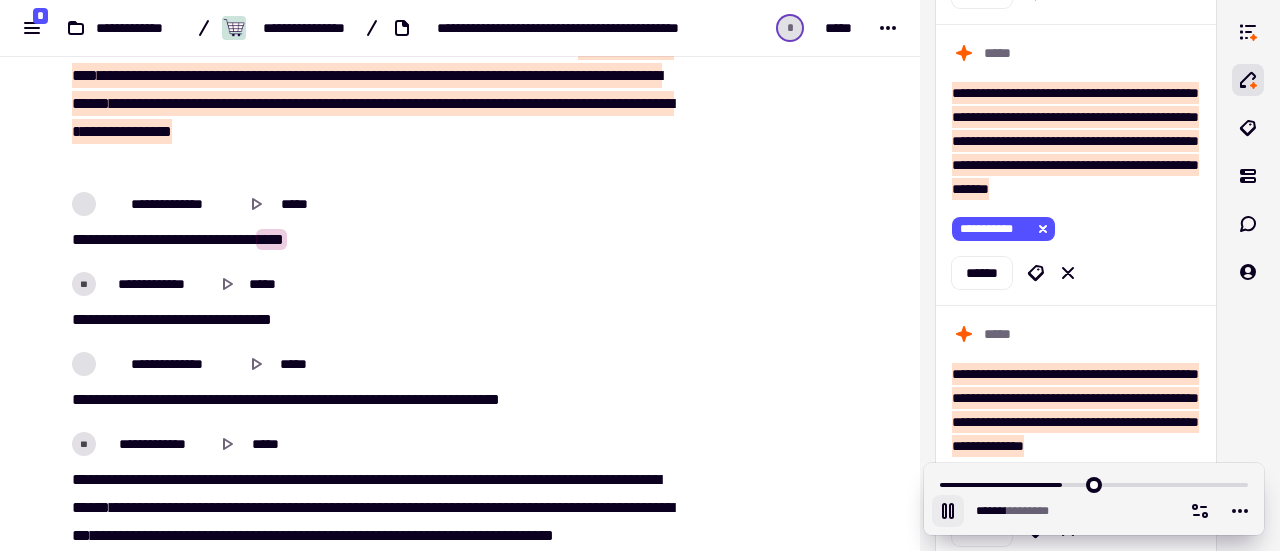 click on "*******" at bounding box center (130, 239) 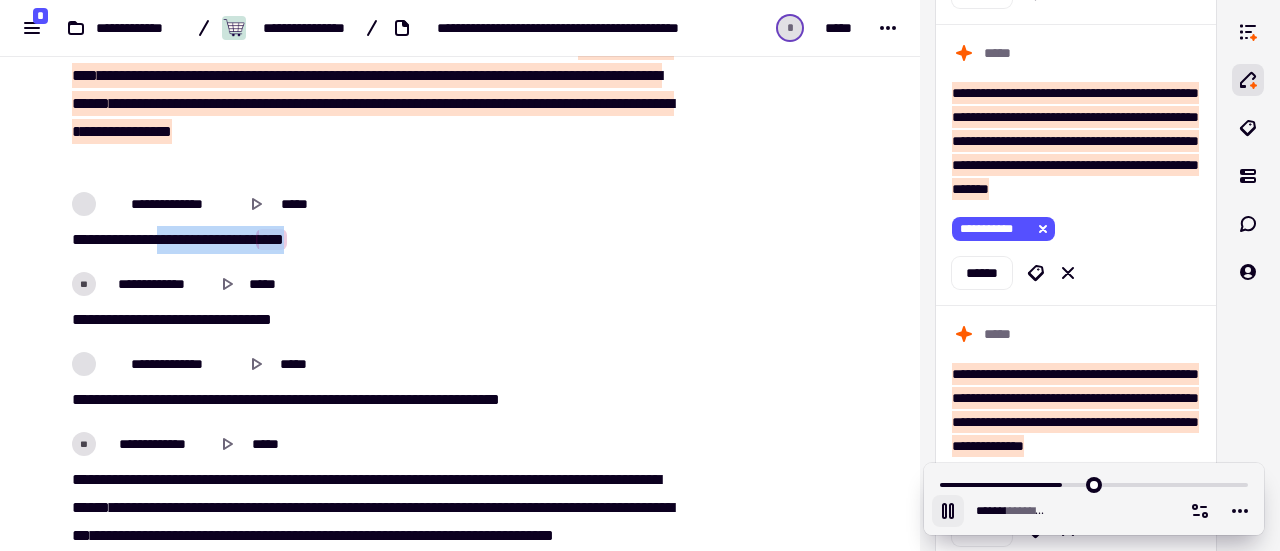 drag, startPoint x: 172, startPoint y: 269, endPoint x: 375, endPoint y: 267, distance: 203.00986 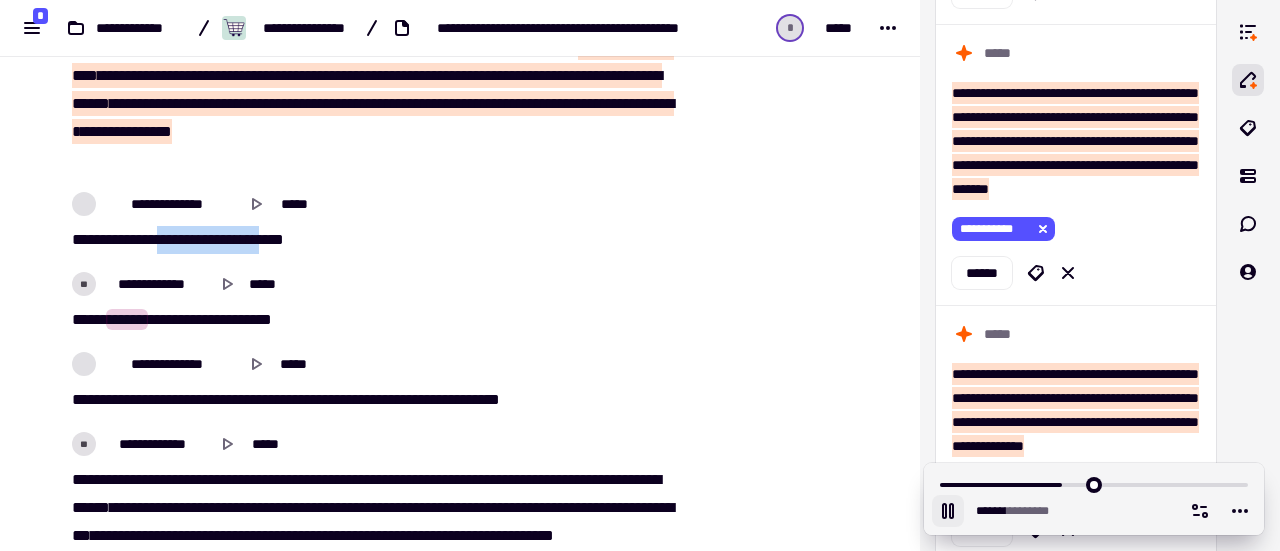click on "*****" at bounding box center (87, 319) 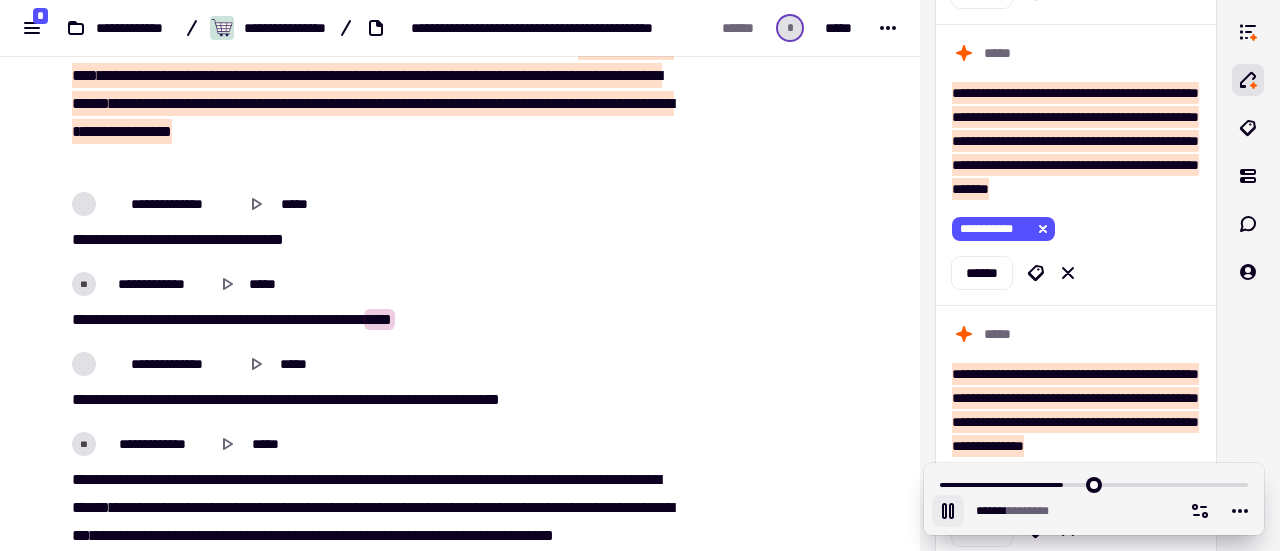 click on "**   **   *******   ******   ******   **   ***" at bounding box center (370, 240) 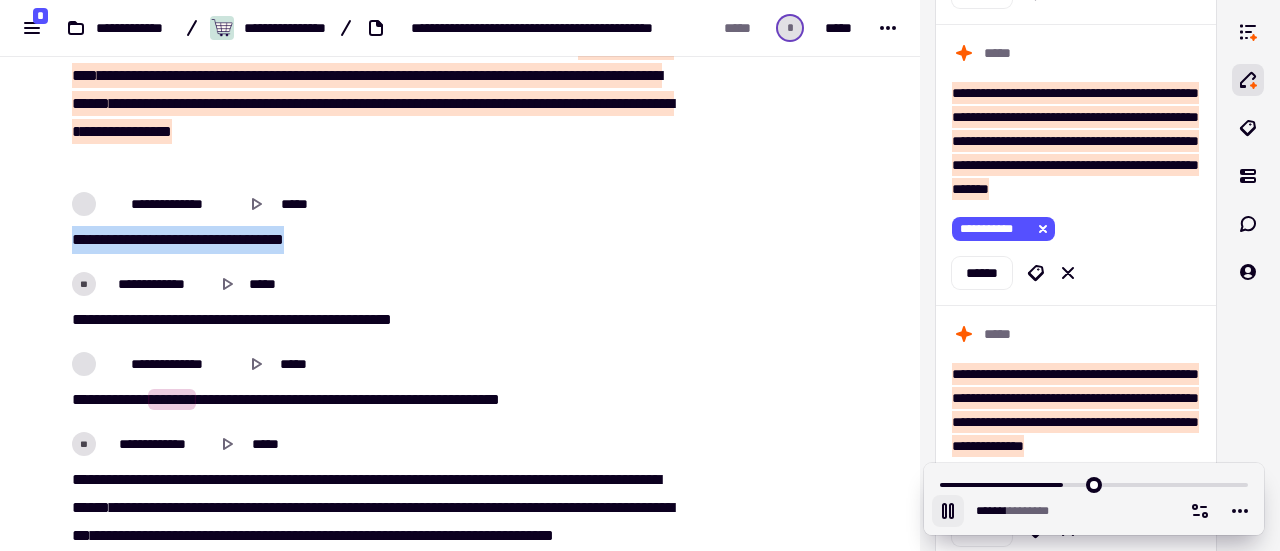 drag, startPoint x: 351, startPoint y: 262, endPoint x: 42, endPoint y: 270, distance: 309.10355 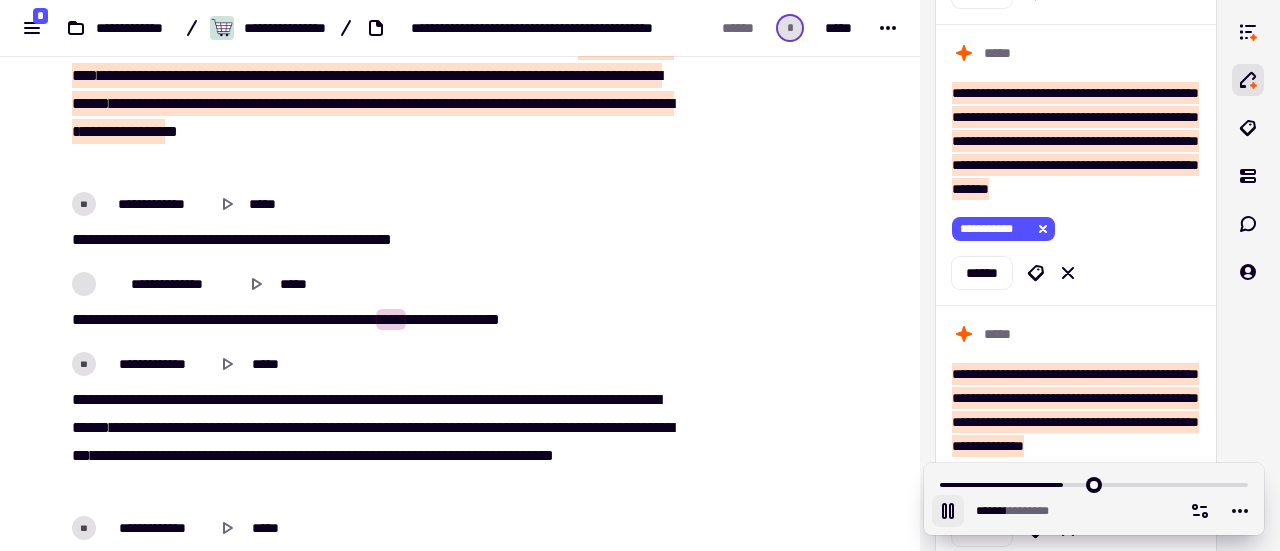click on "**********" at bounding box center [370, 320] 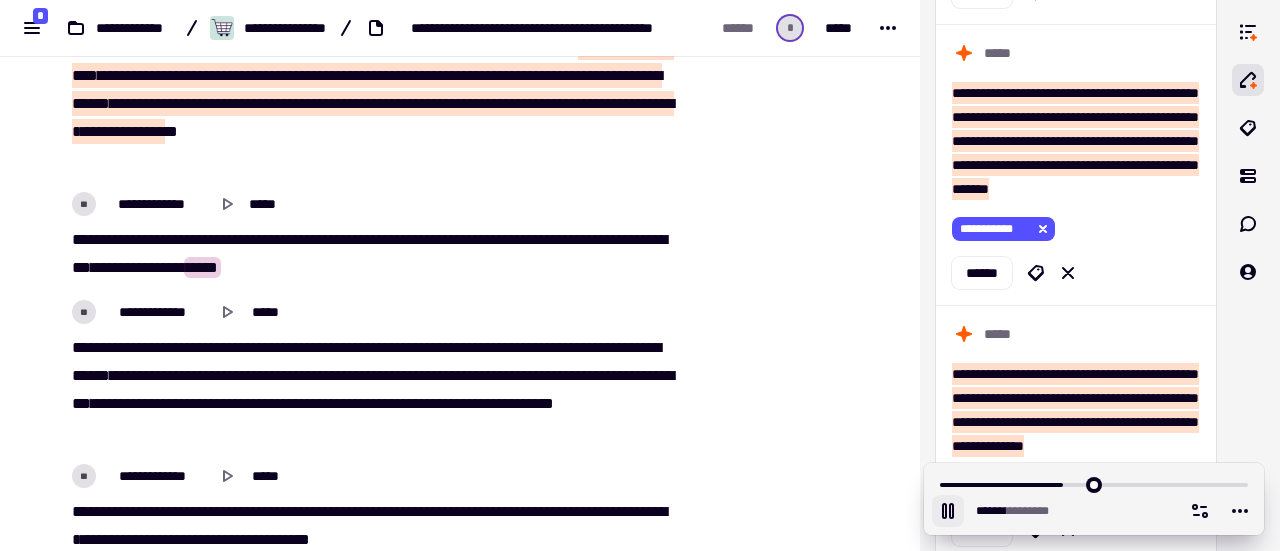 click on "**********" at bounding box center [147, 239] 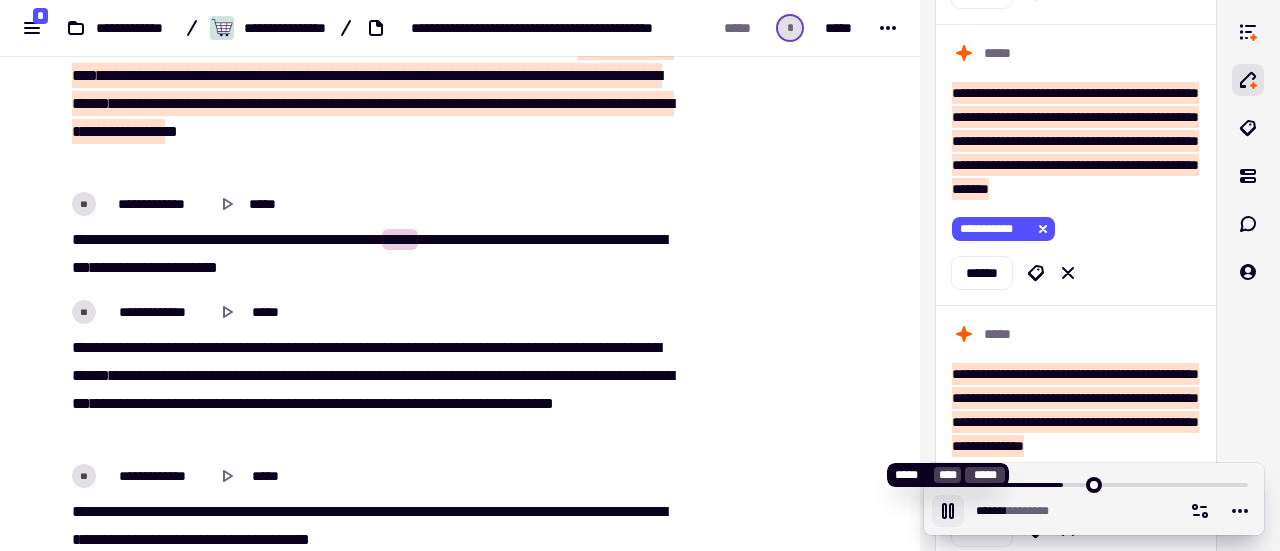 type on "*******" 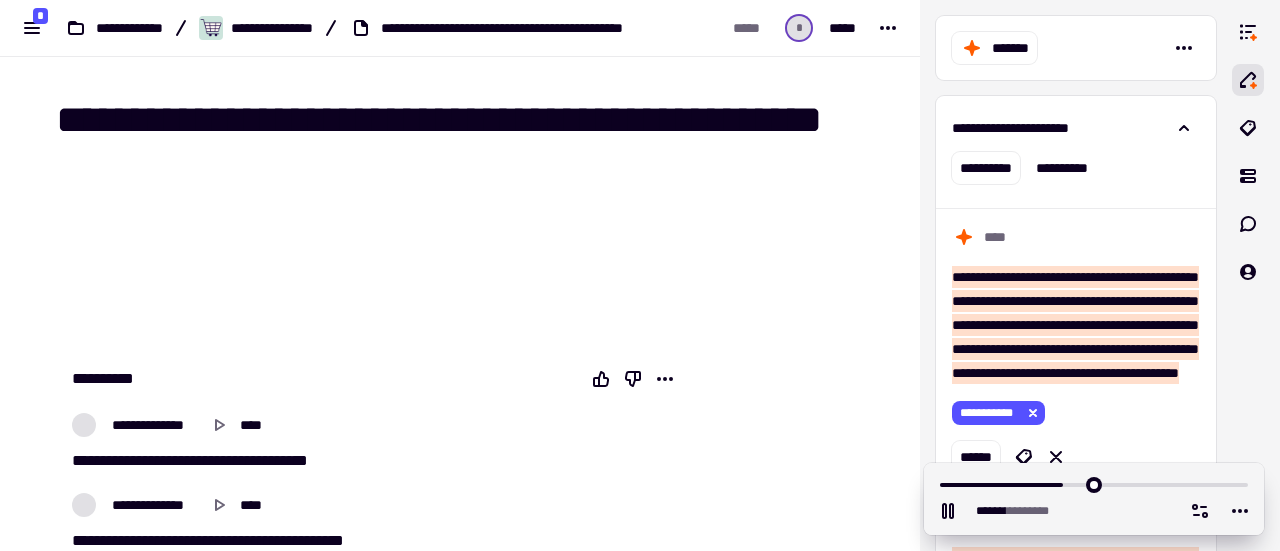 click 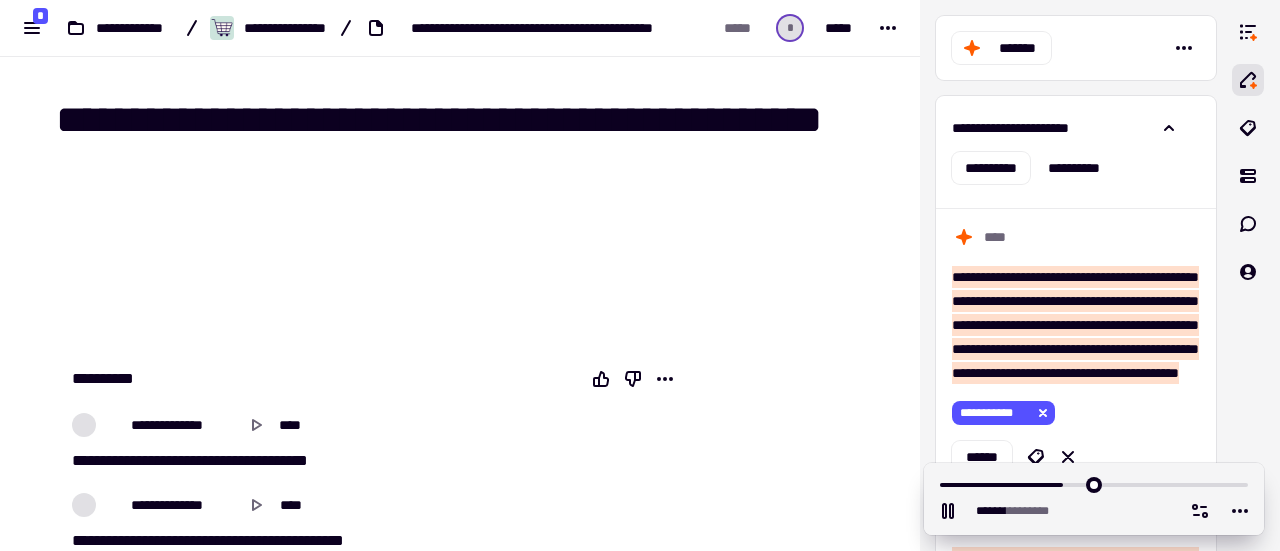 scroll, scrollTop: 0, scrollLeft: 0, axis: both 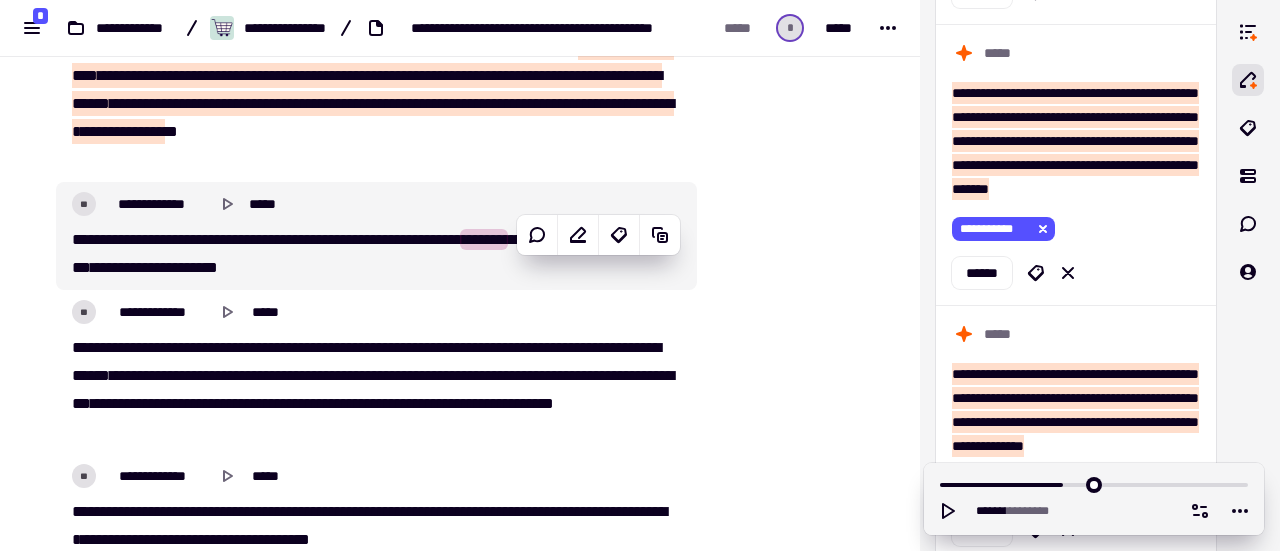 click on "**********" at bounding box center [370, 254] 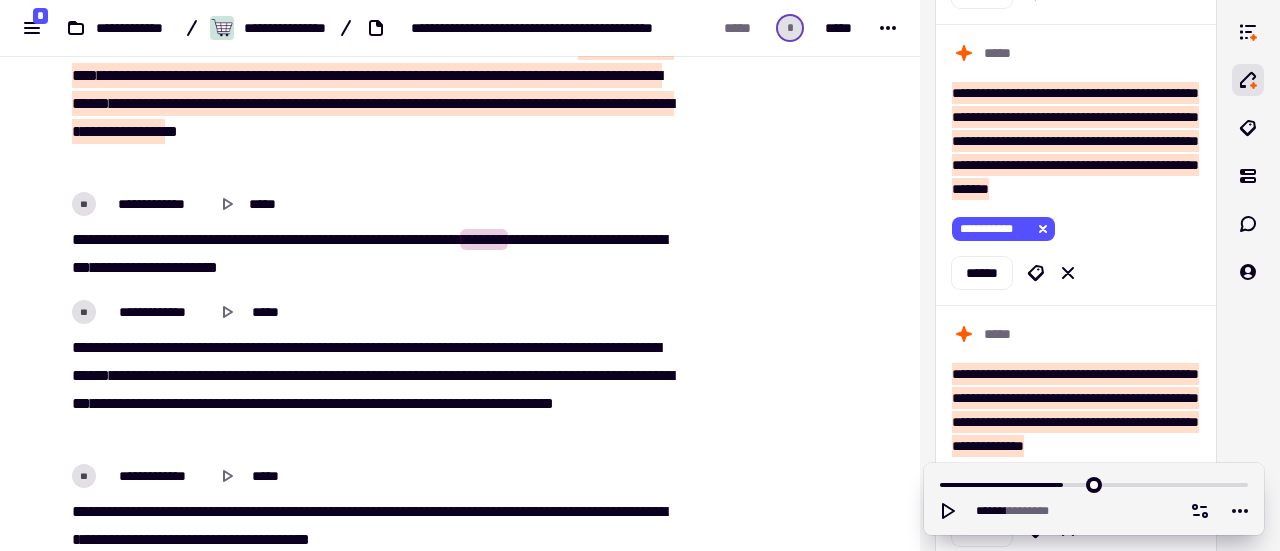 type on "*******" 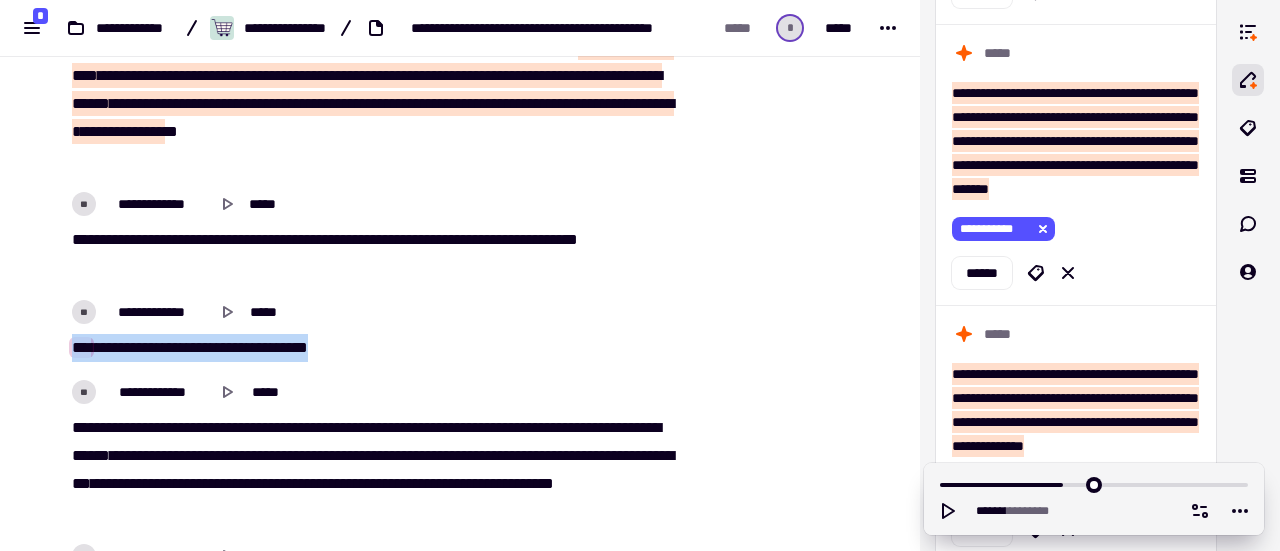 drag, startPoint x: 365, startPoint y: 369, endPoint x: 57, endPoint y: 388, distance: 308.58548 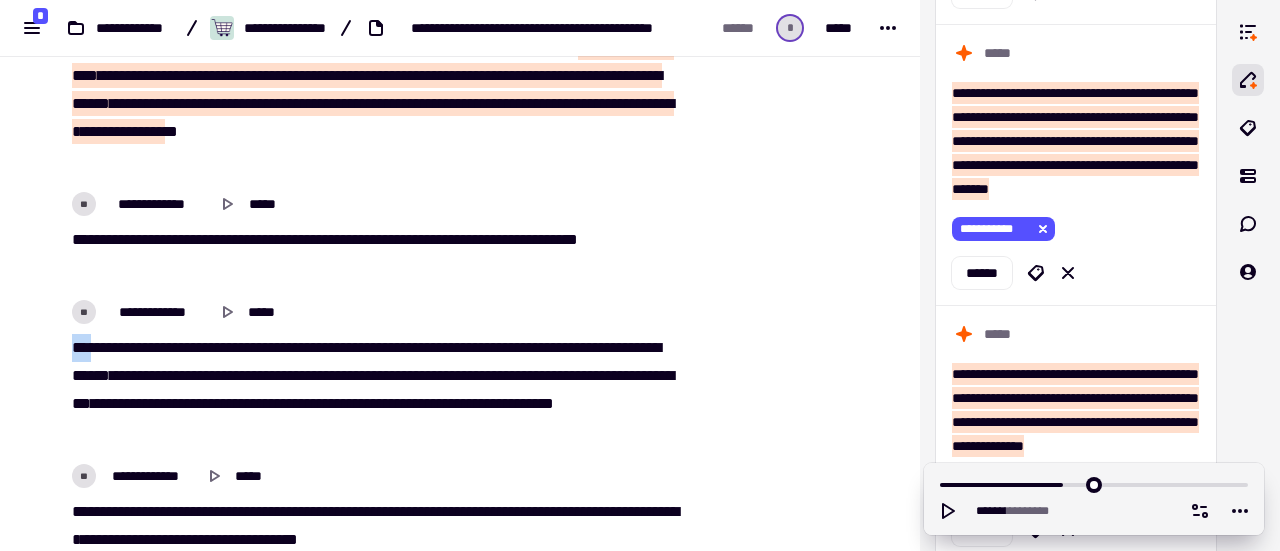 type 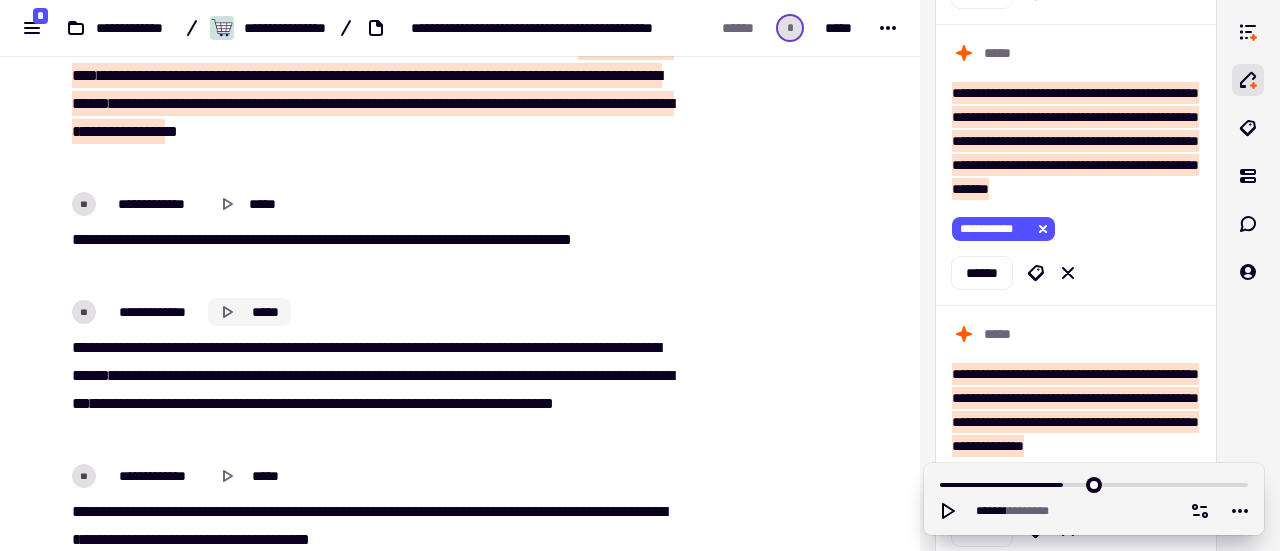 click 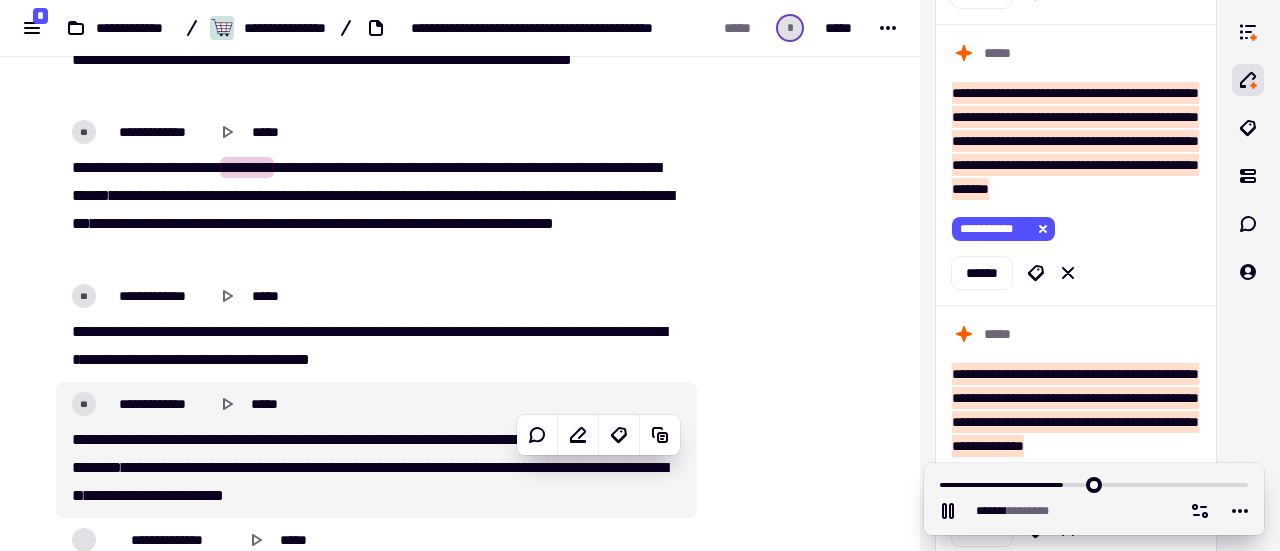 scroll, scrollTop: 11529, scrollLeft: 0, axis: vertical 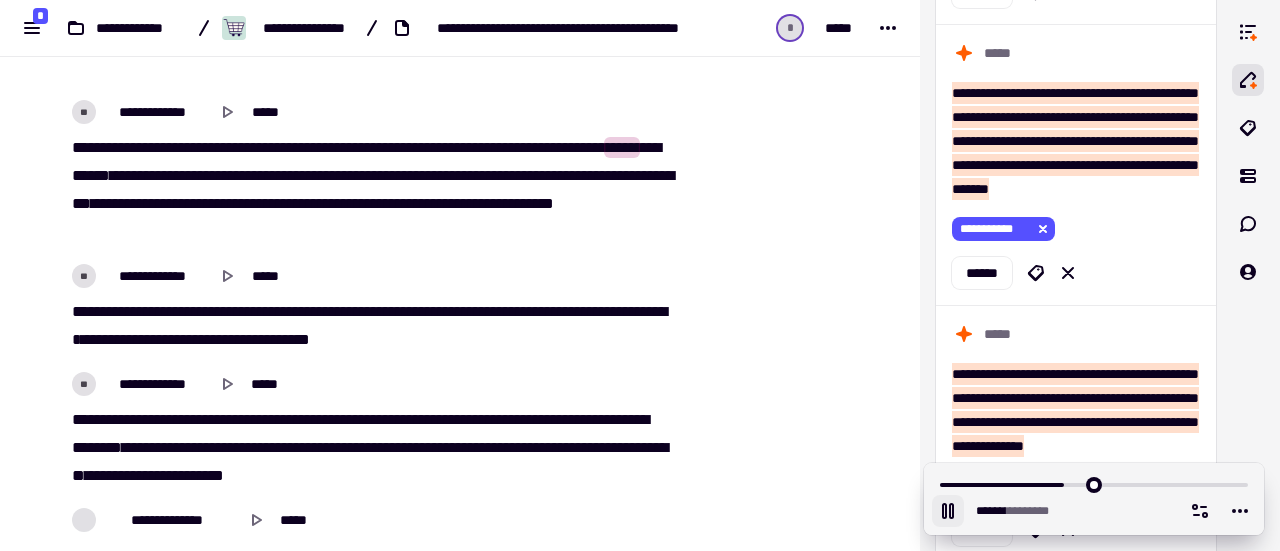 click 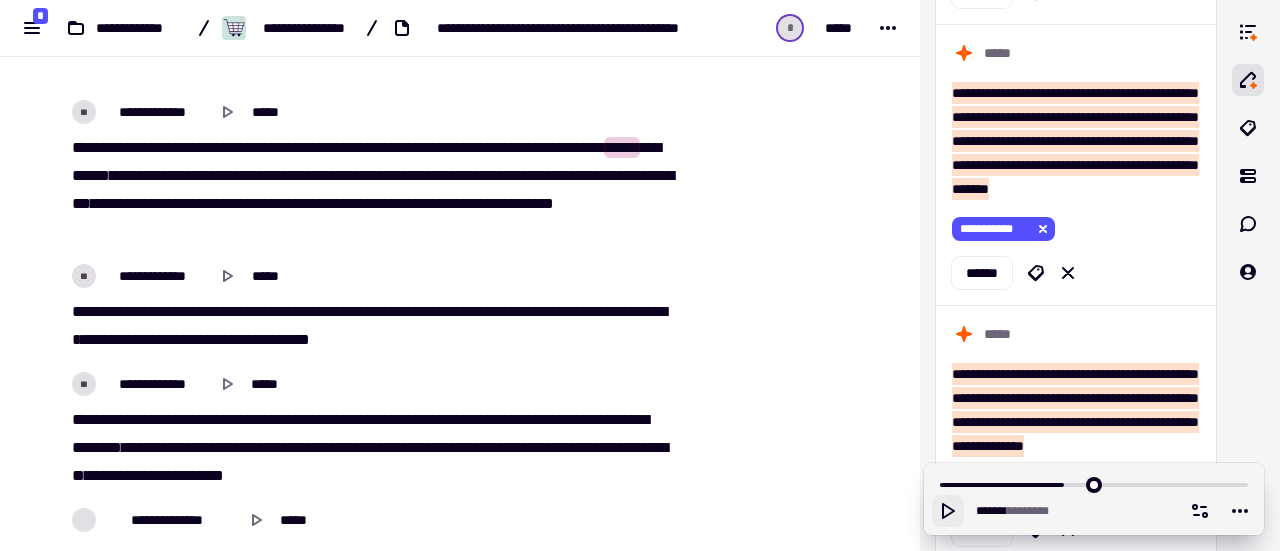 type on "*******" 